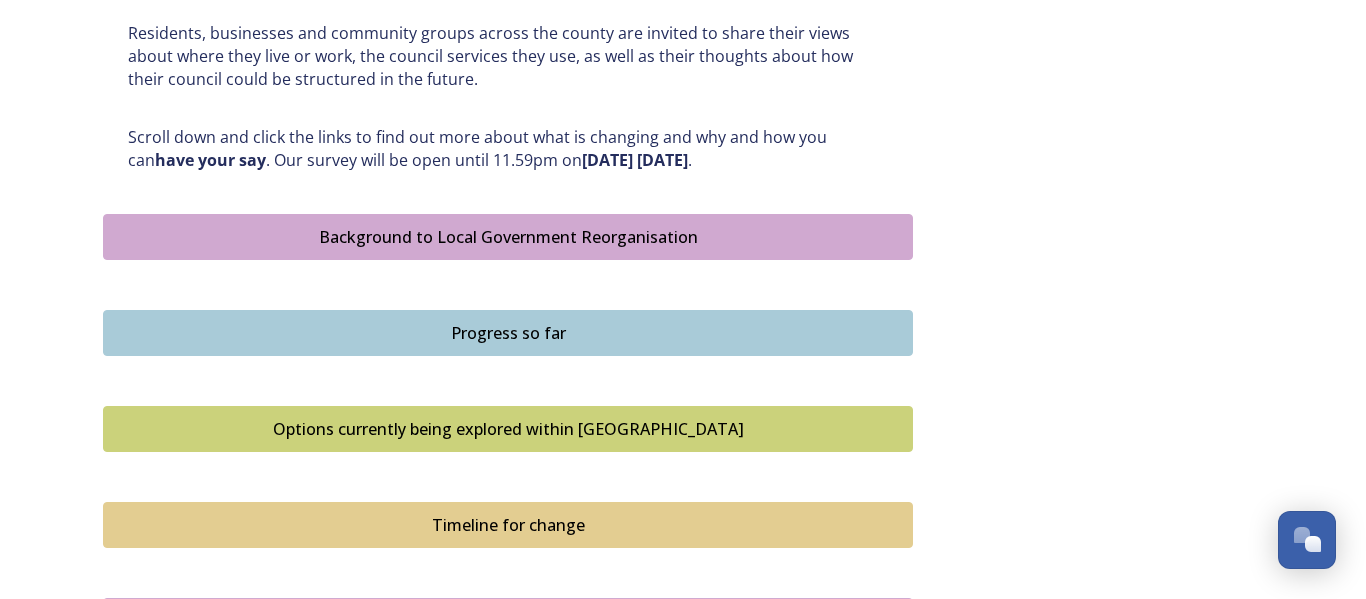 scroll, scrollTop: 998, scrollLeft: 0, axis: vertical 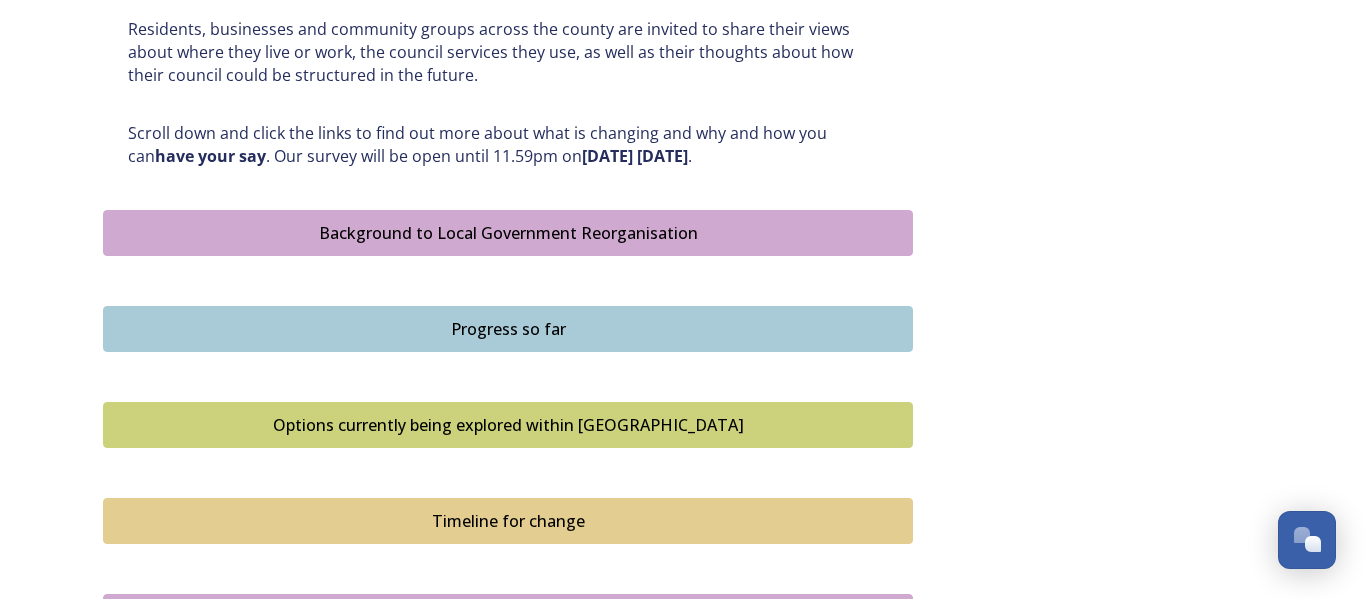 click on "Background to Local Government Reorganisation" at bounding box center [508, 233] 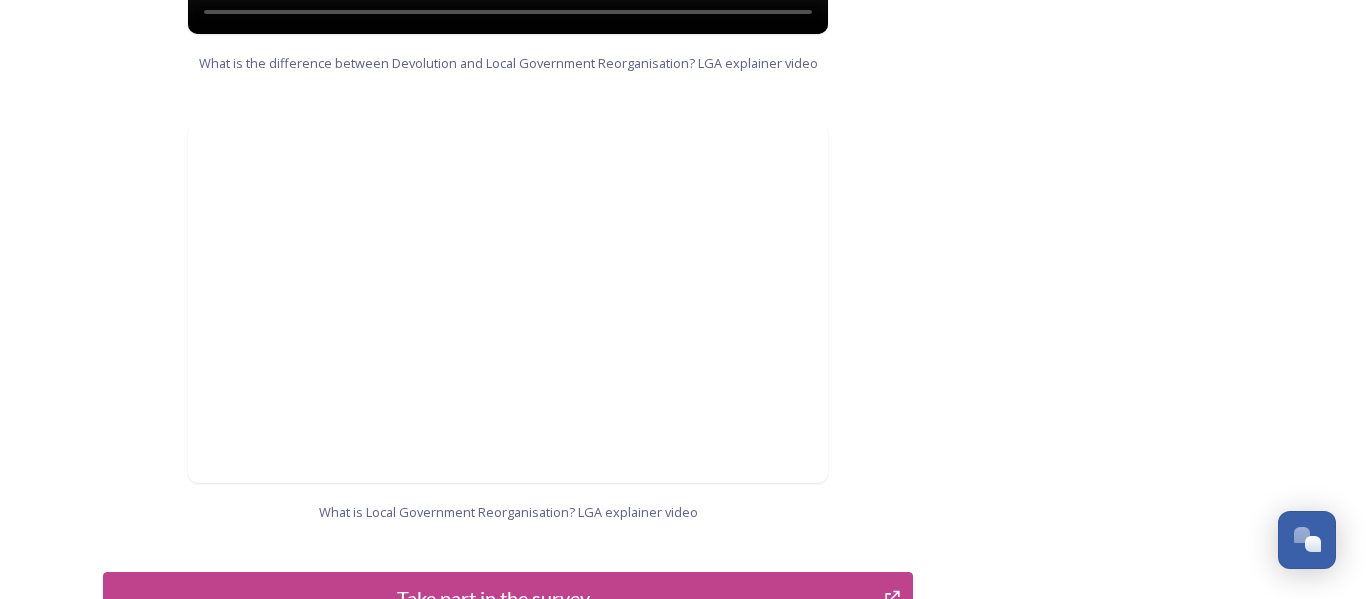 scroll, scrollTop: 2236, scrollLeft: 0, axis: vertical 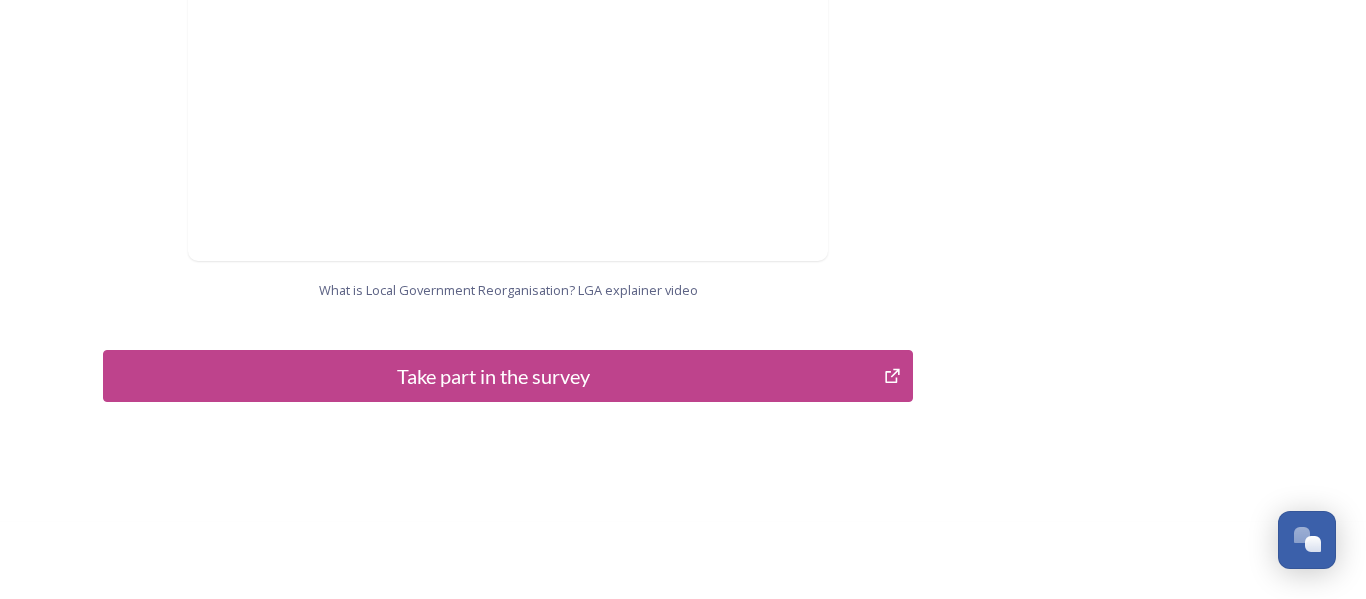 click on "Take part in the survey" at bounding box center (493, 376) 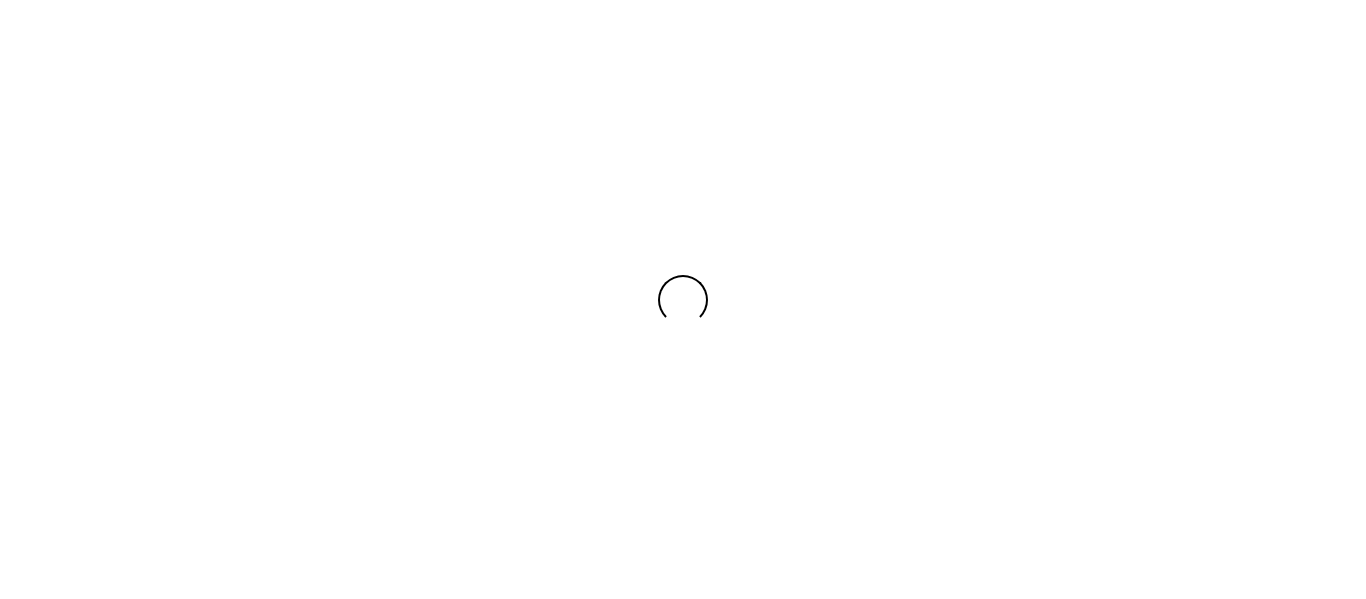 scroll, scrollTop: 0, scrollLeft: 0, axis: both 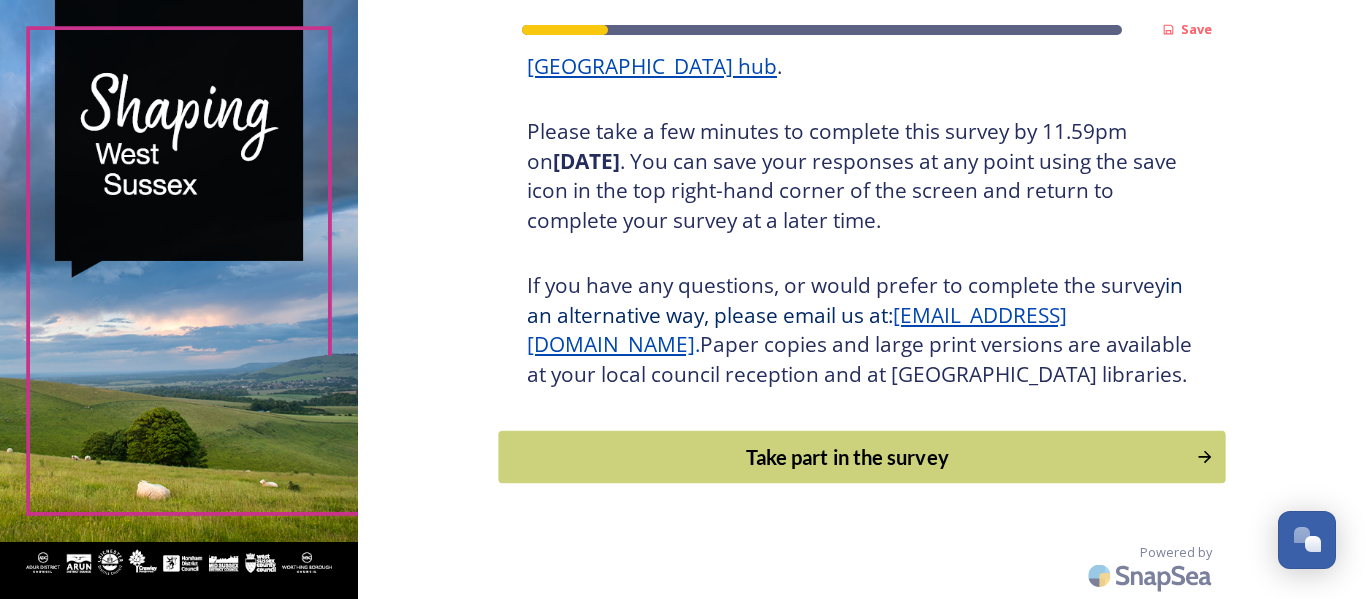 click on "Take part in the survey" at bounding box center [847, 457] 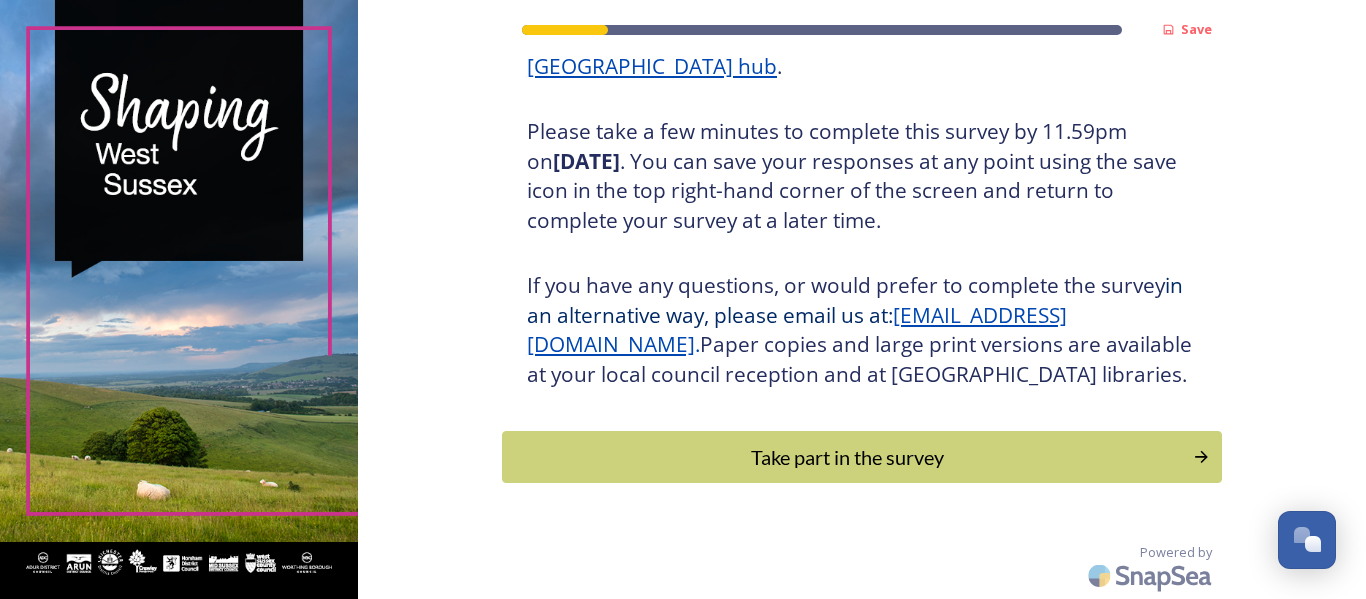 scroll, scrollTop: 0, scrollLeft: 0, axis: both 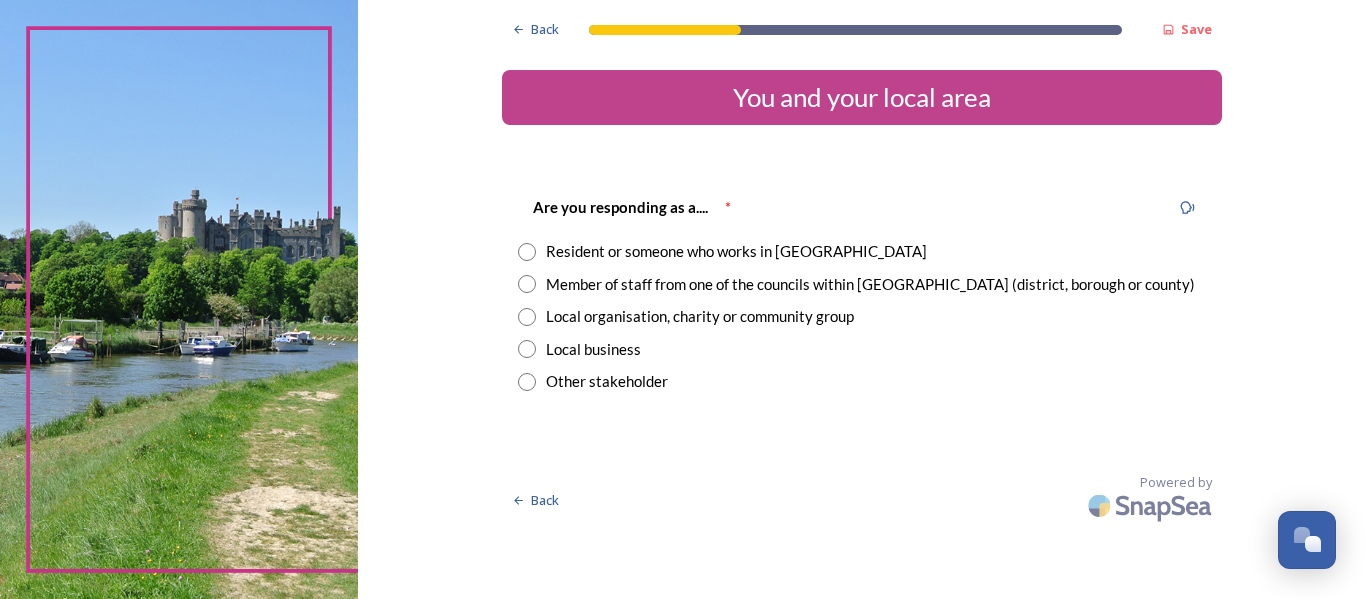 click at bounding box center [527, 252] 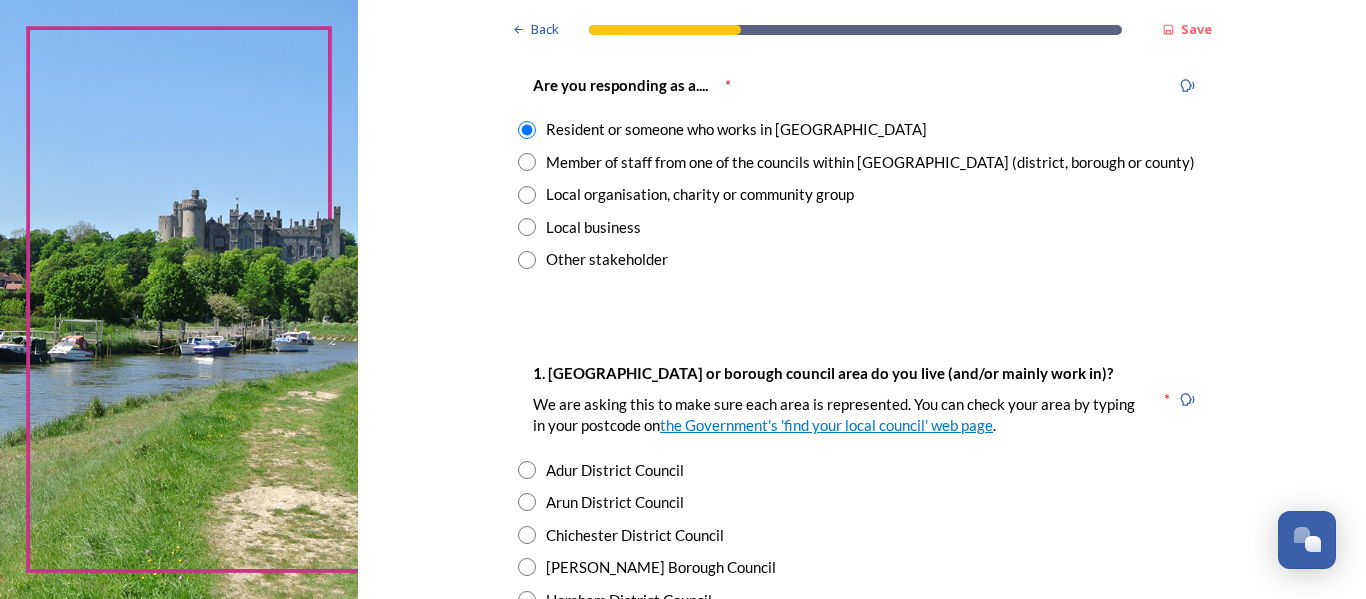 scroll, scrollTop: 254, scrollLeft: 0, axis: vertical 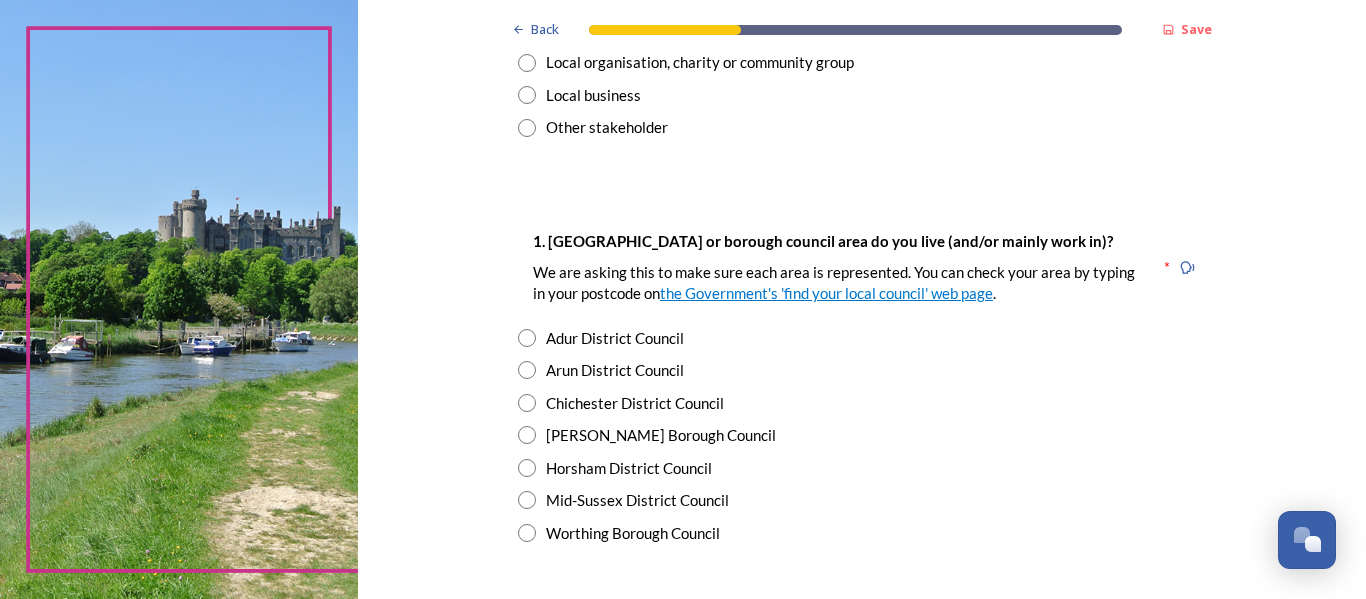 click at bounding box center [527, 435] 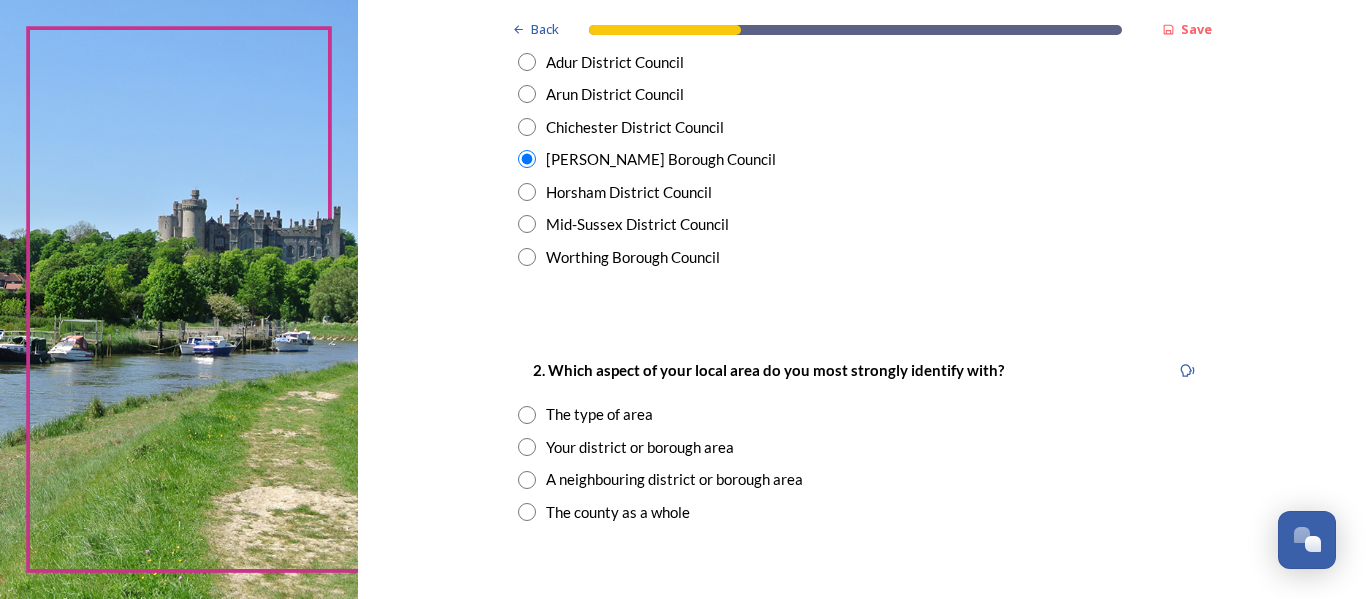 scroll, scrollTop: 557, scrollLeft: 0, axis: vertical 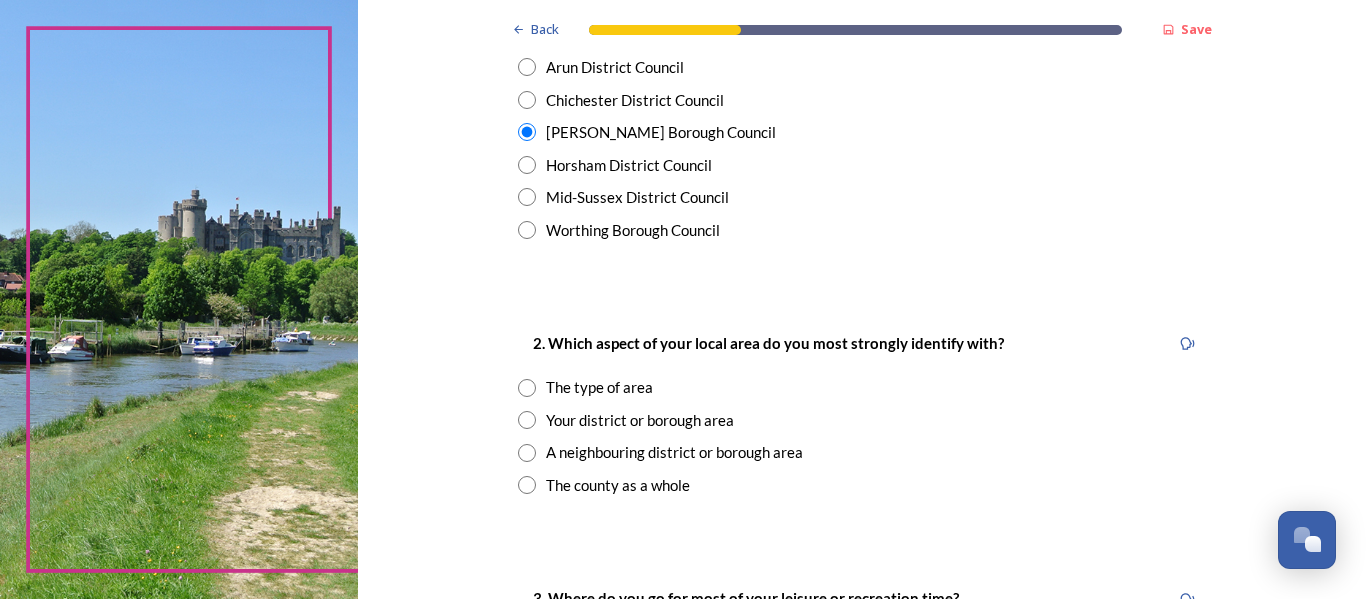 click at bounding box center [527, 485] 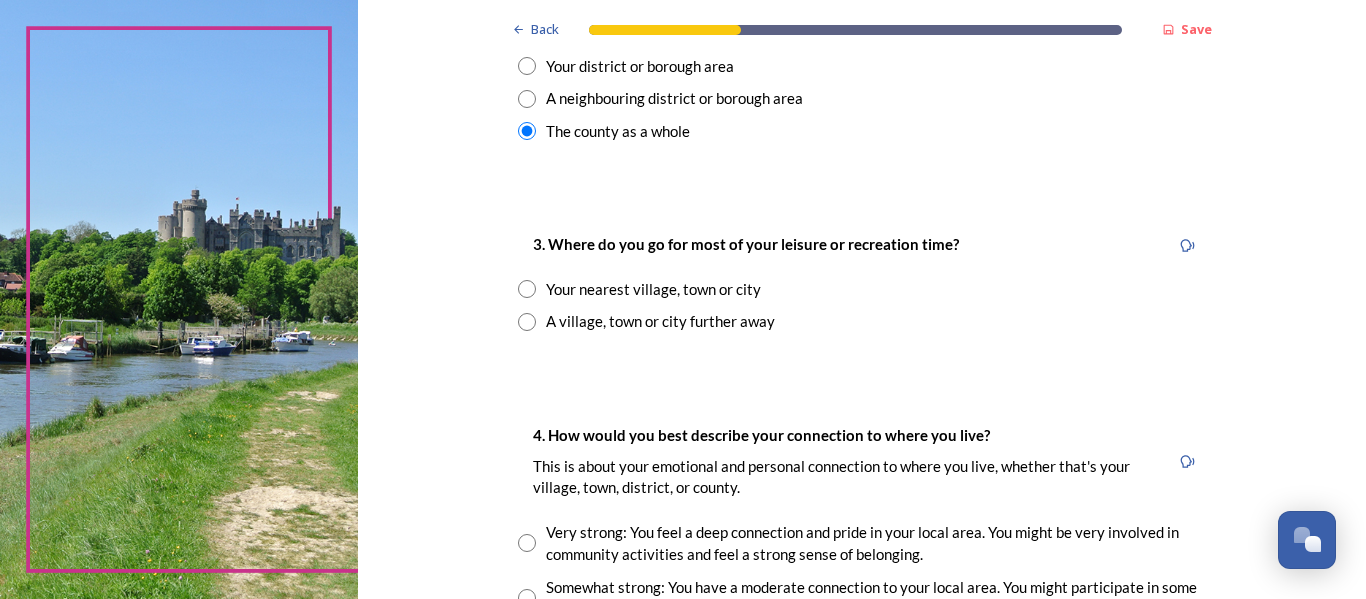 scroll, scrollTop: 908, scrollLeft: 0, axis: vertical 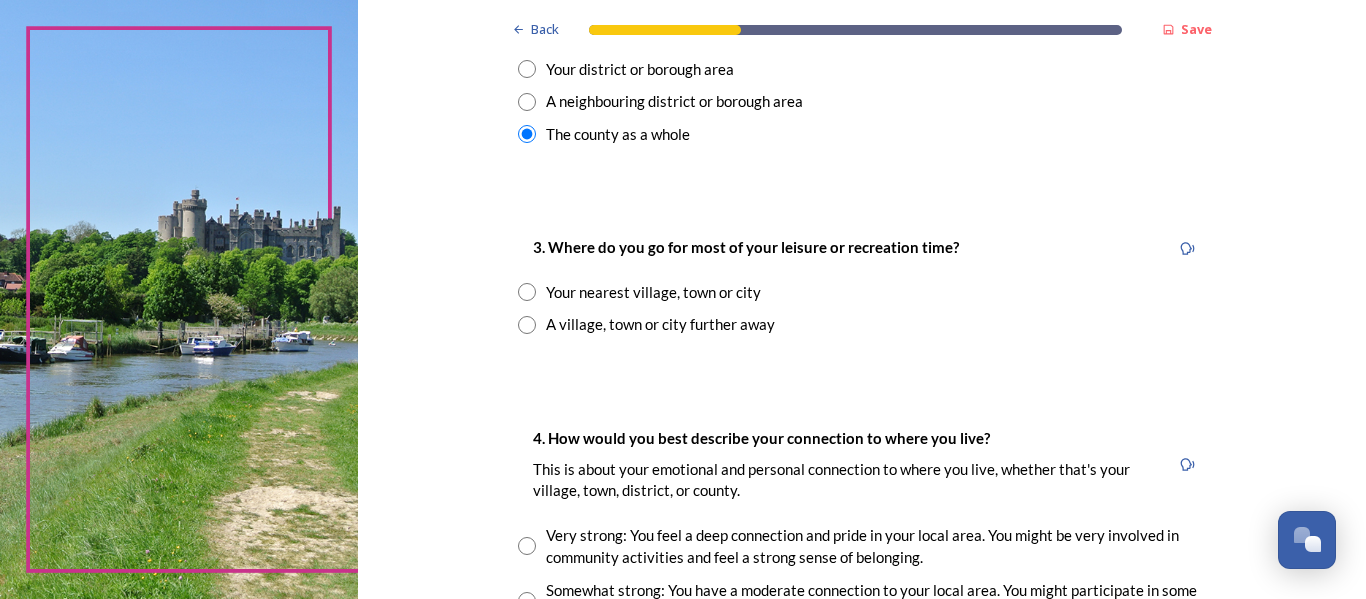 click at bounding box center (527, 292) 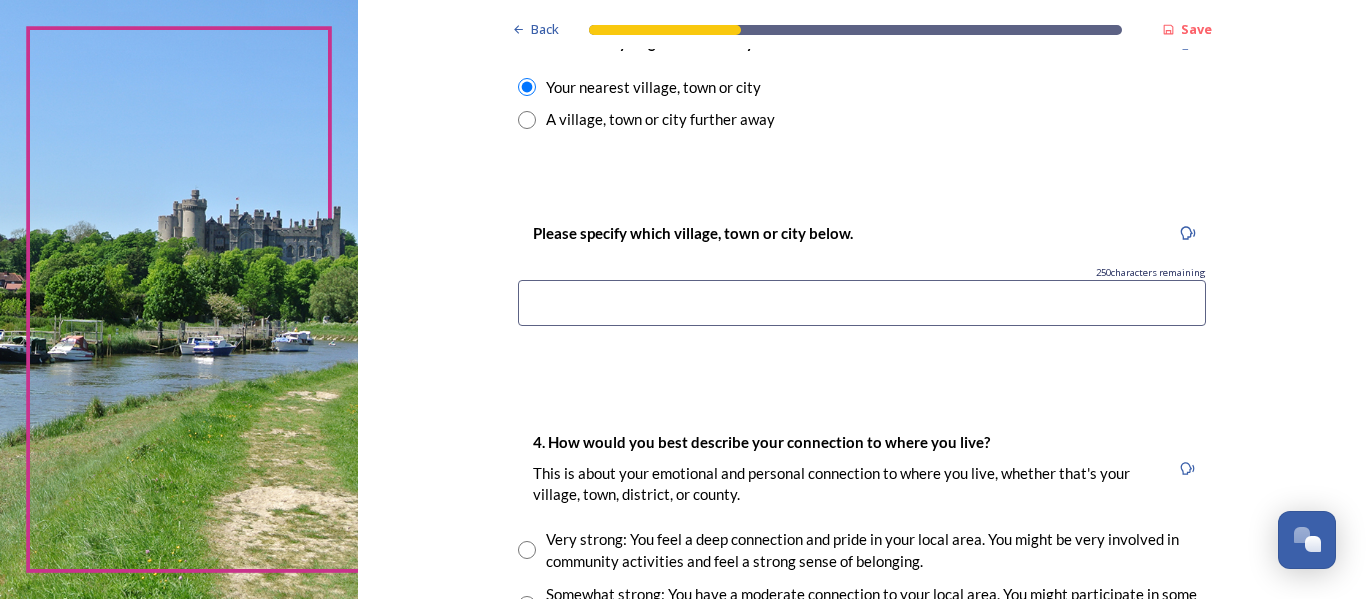 scroll, scrollTop: 1115, scrollLeft: 0, axis: vertical 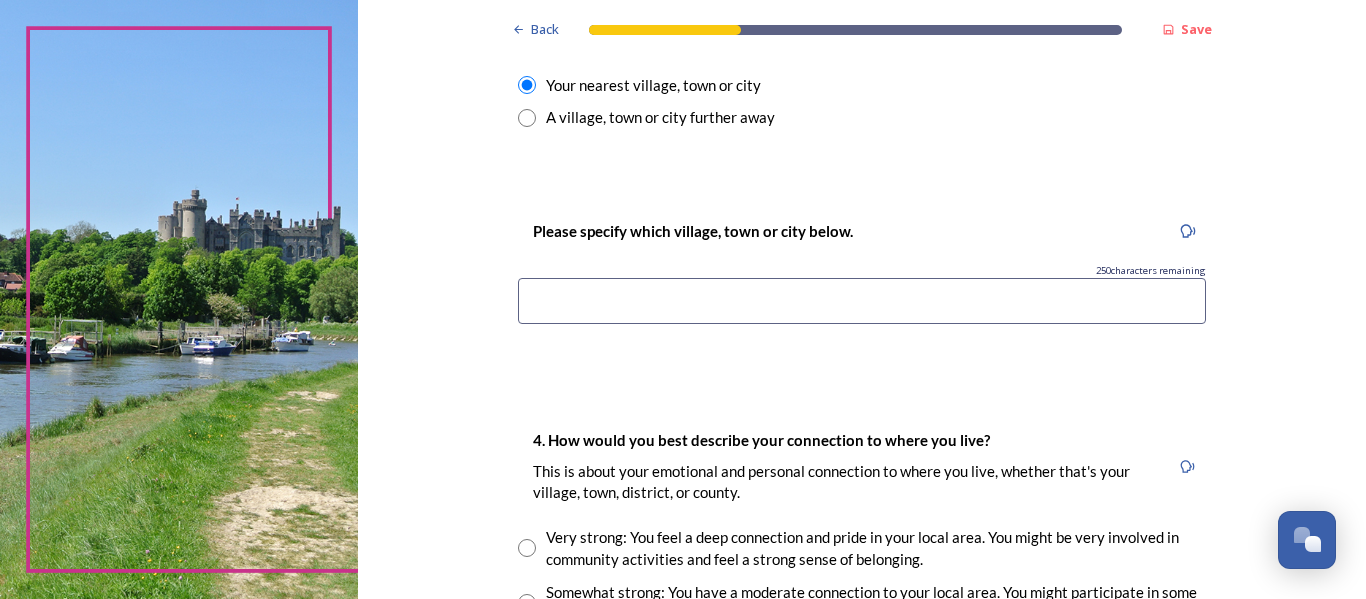 click at bounding box center (862, 301) 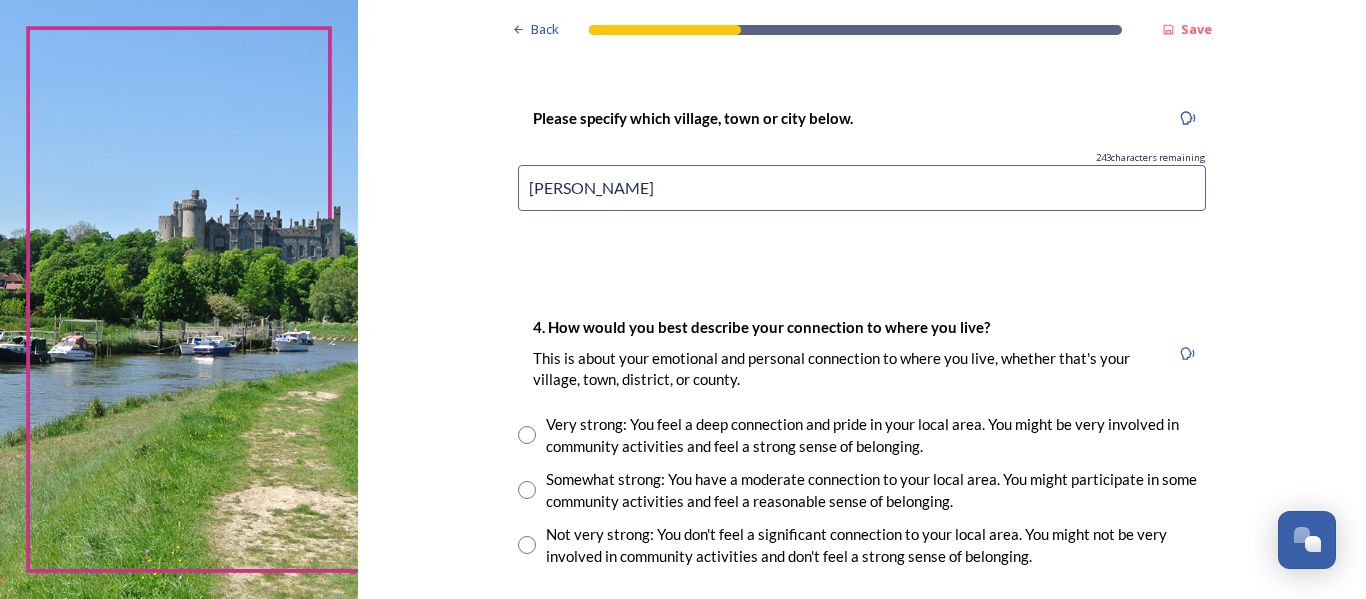scroll, scrollTop: 1261, scrollLeft: 0, axis: vertical 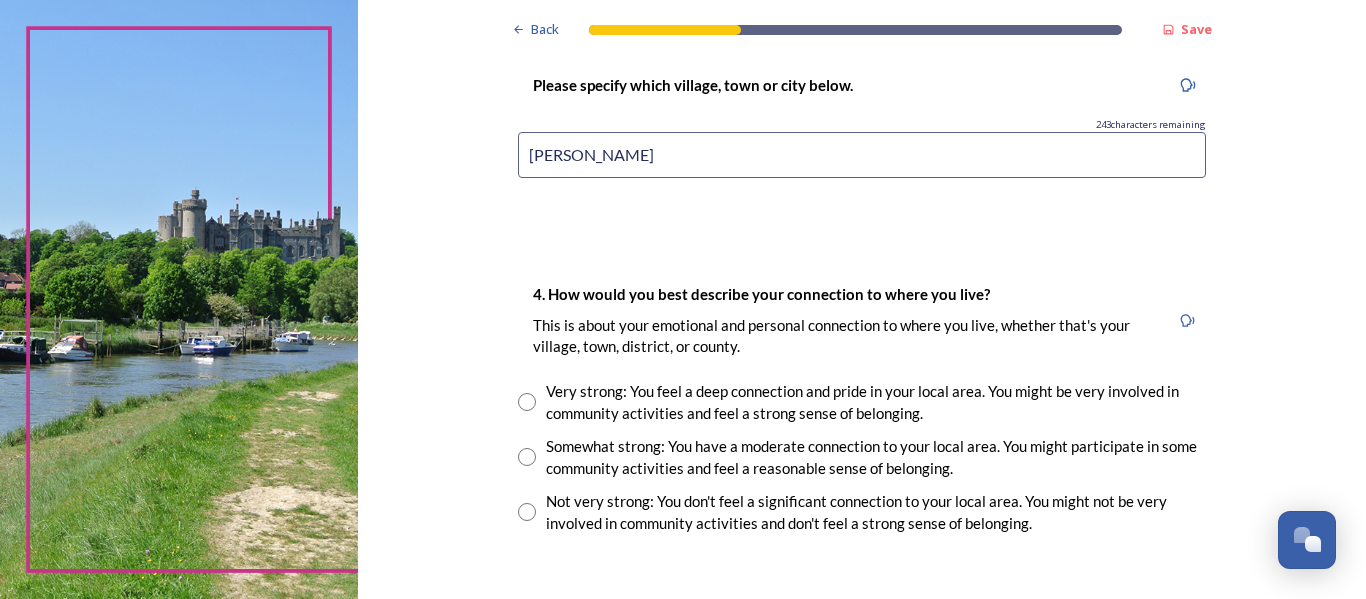 type on "[PERSON_NAME]" 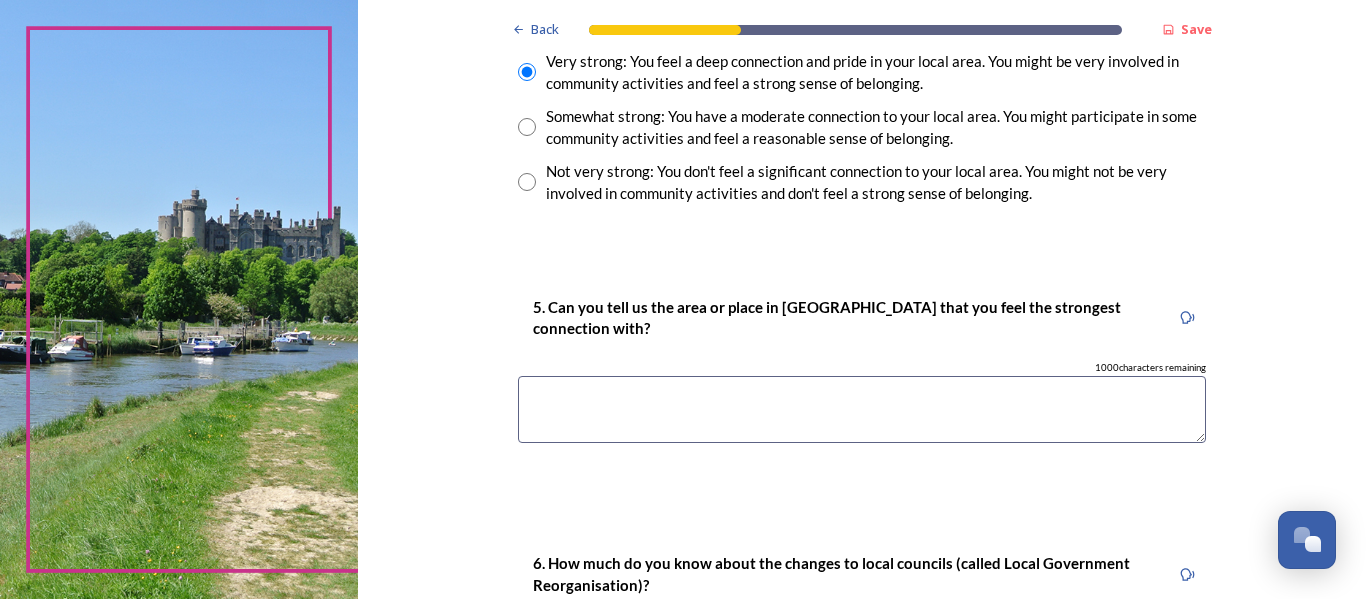 scroll, scrollTop: 1593, scrollLeft: 0, axis: vertical 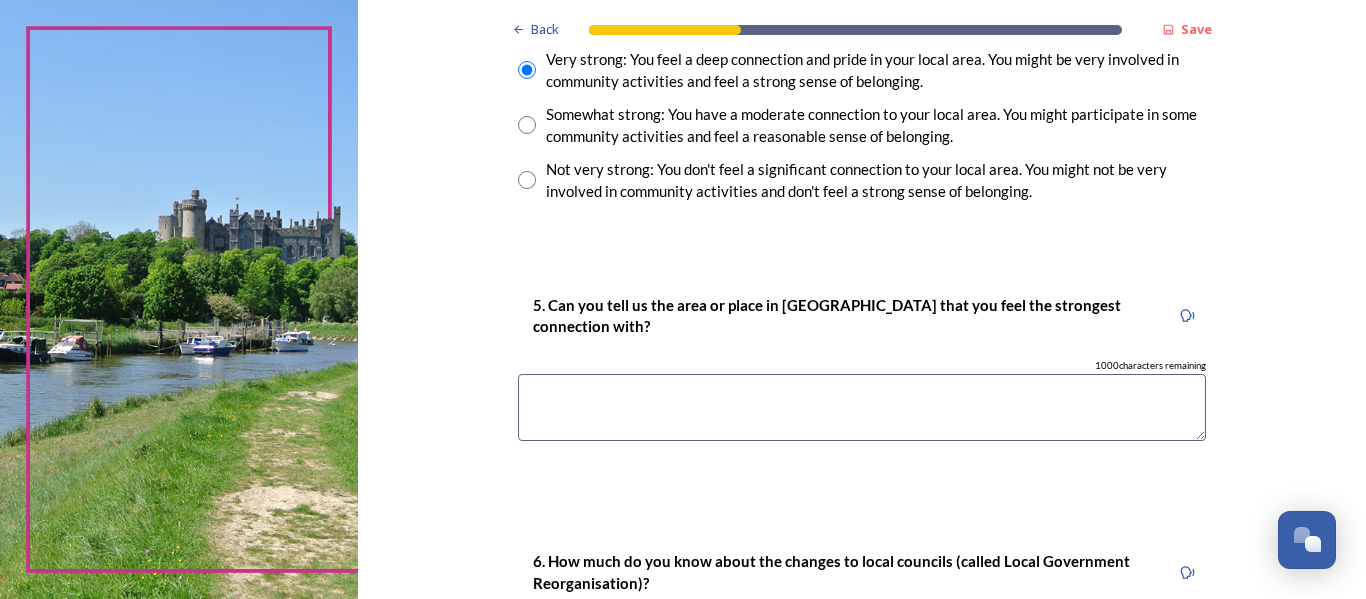 click at bounding box center (862, 407) 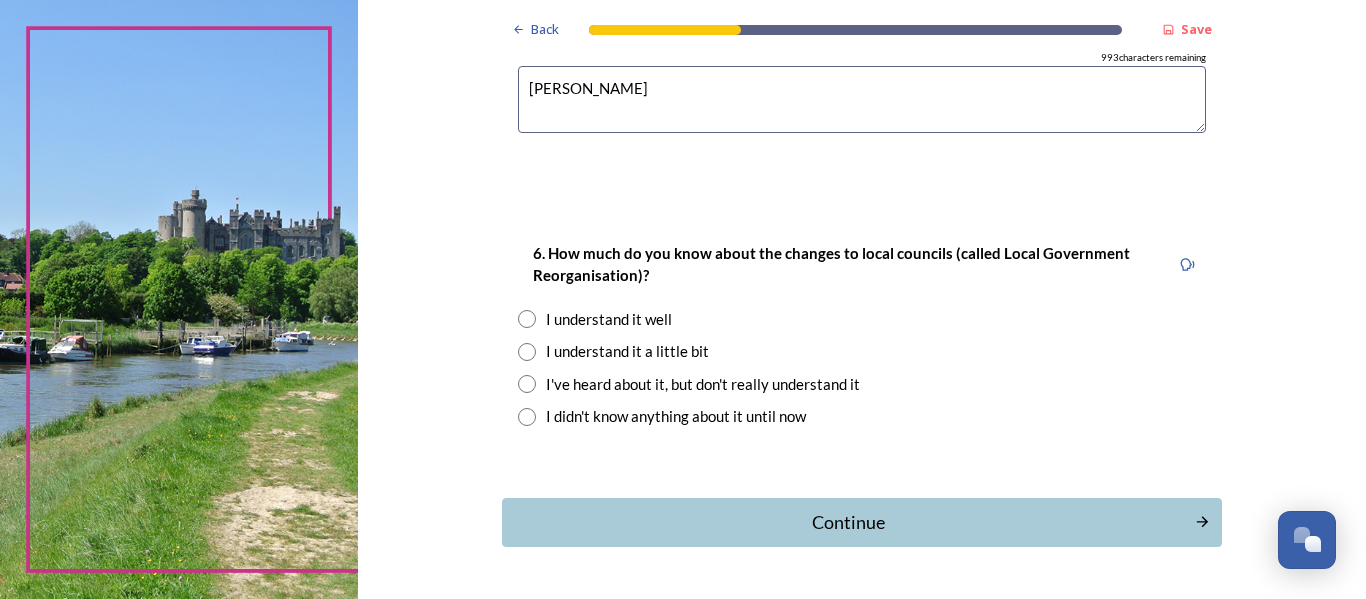 scroll, scrollTop: 1904, scrollLeft: 0, axis: vertical 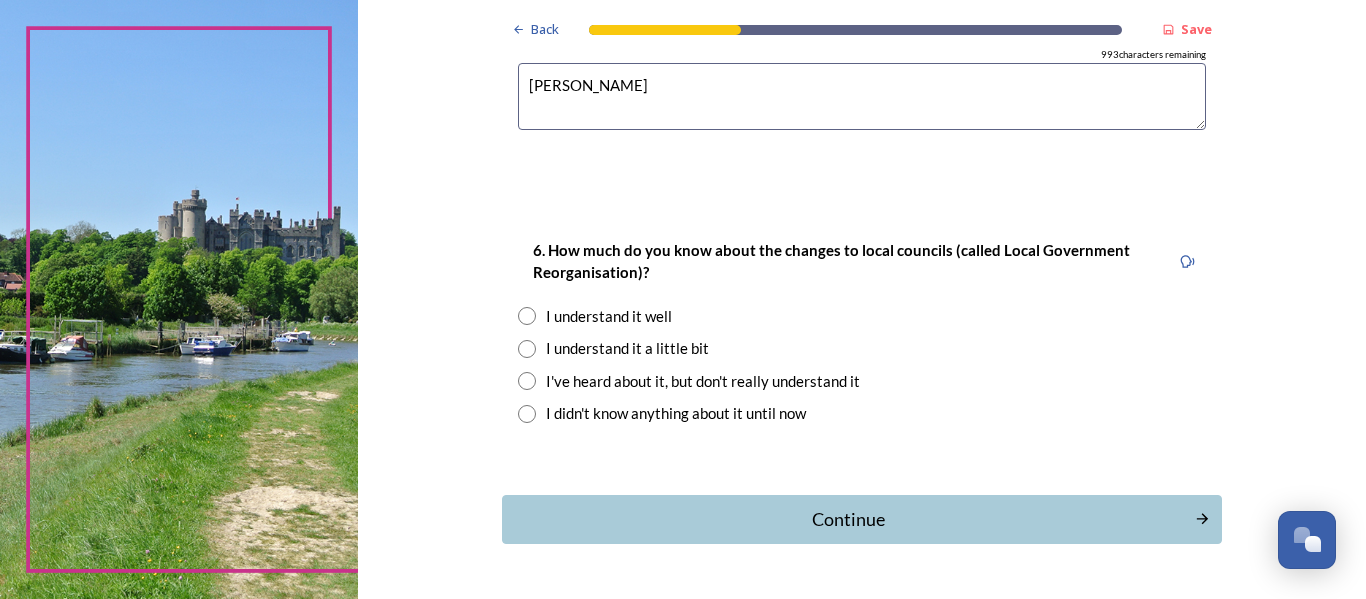 type on "[PERSON_NAME]" 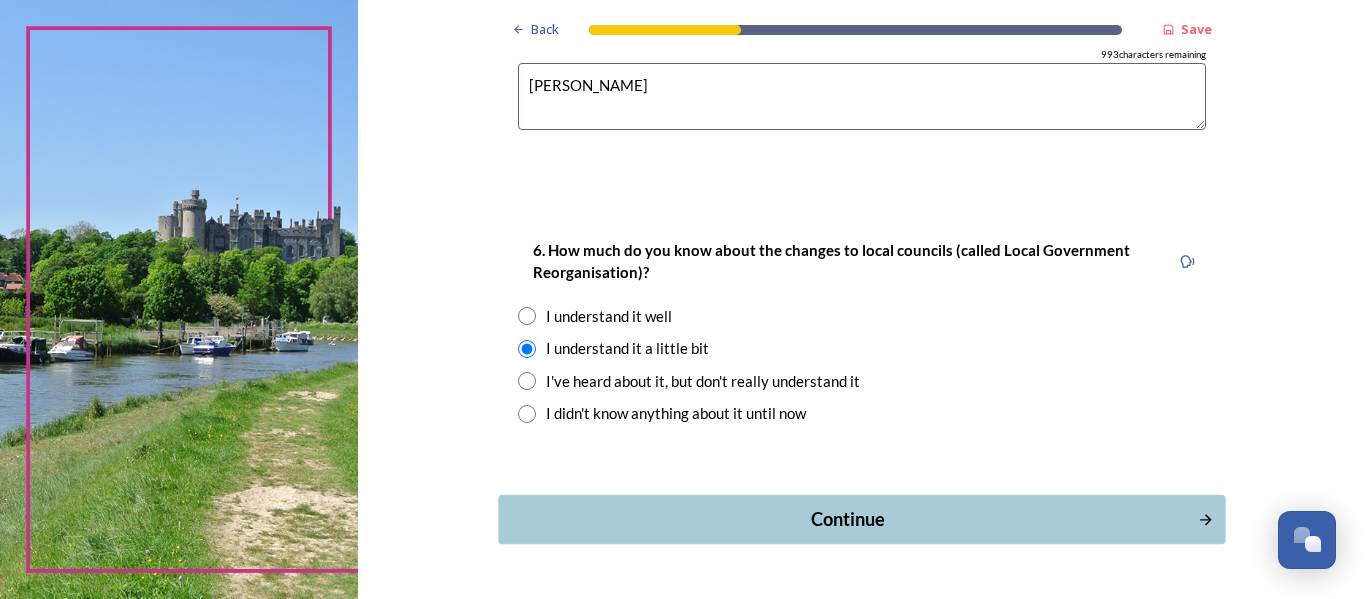 click on "Continue" at bounding box center [847, 519] 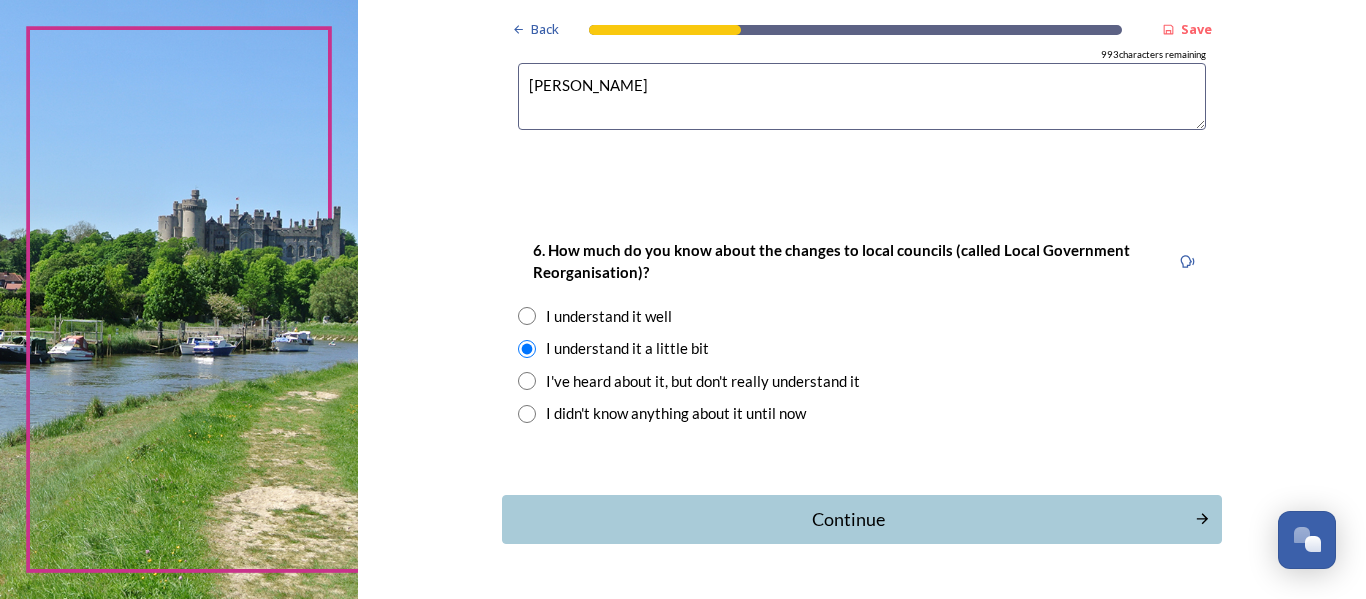 scroll, scrollTop: 0, scrollLeft: 0, axis: both 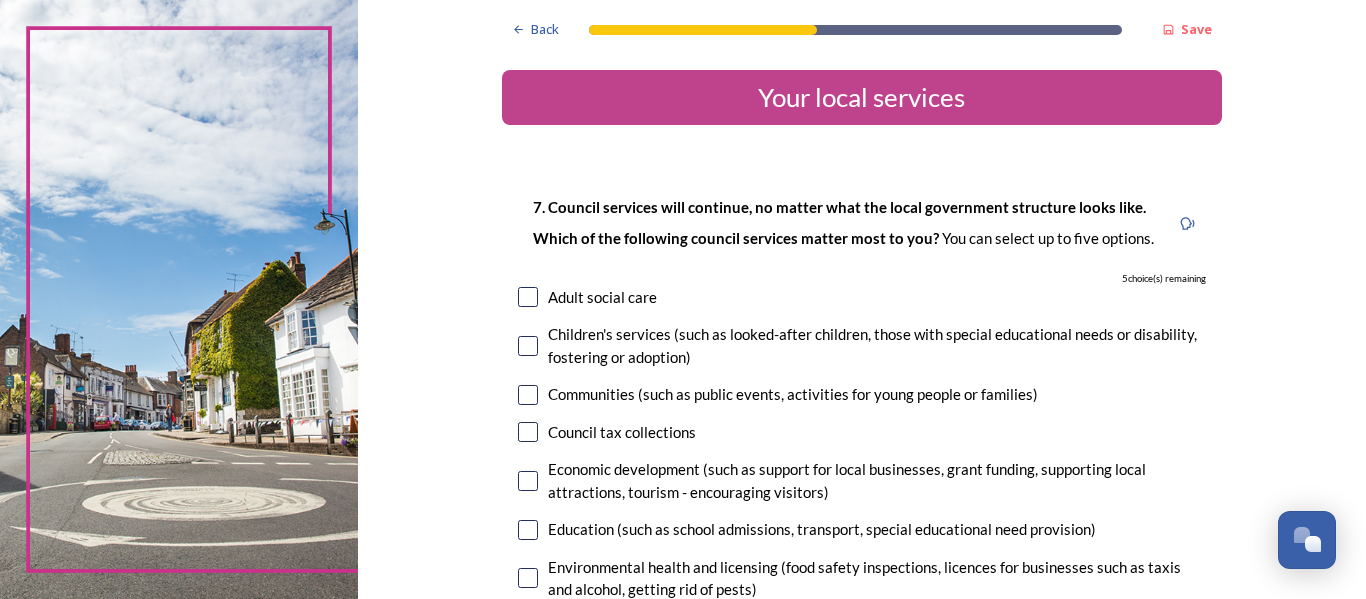 click at bounding box center (528, 297) 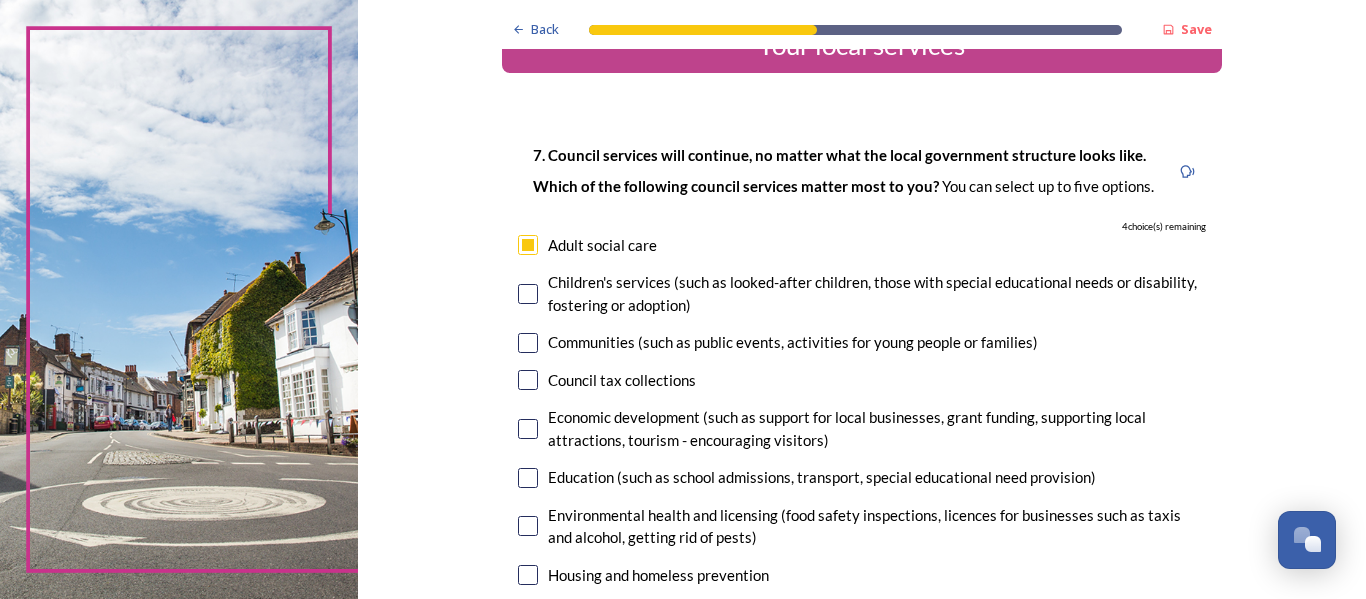 scroll, scrollTop: 194, scrollLeft: 0, axis: vertical 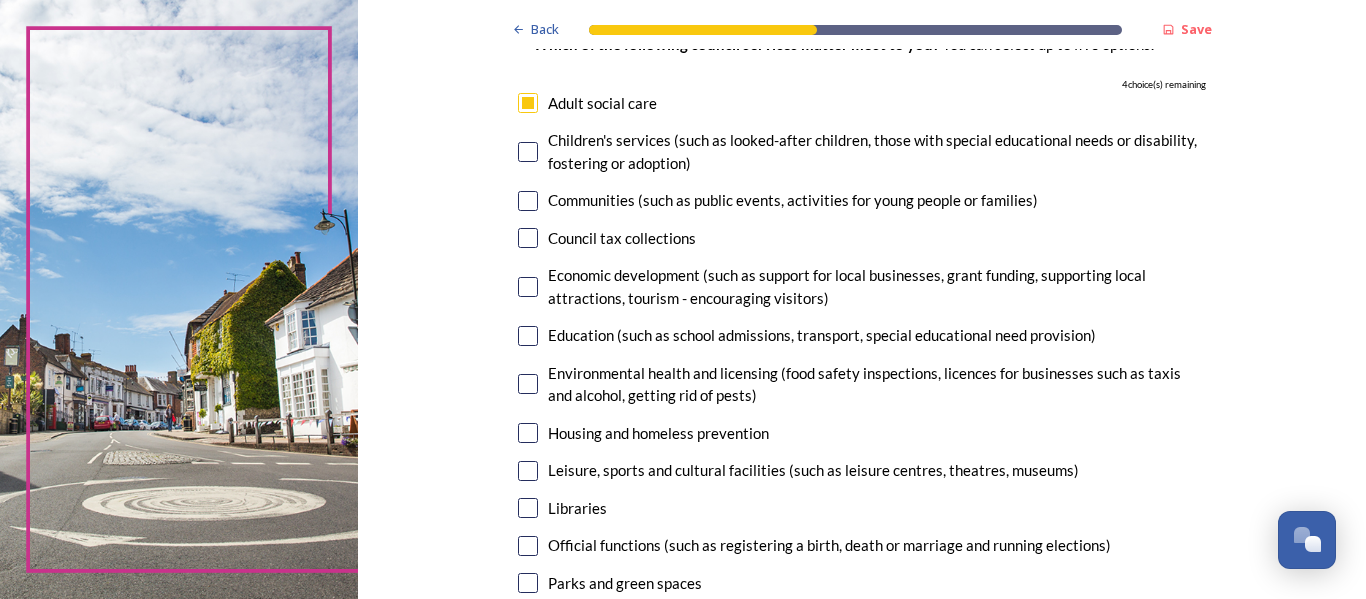 click at bounding box center (528, 336) 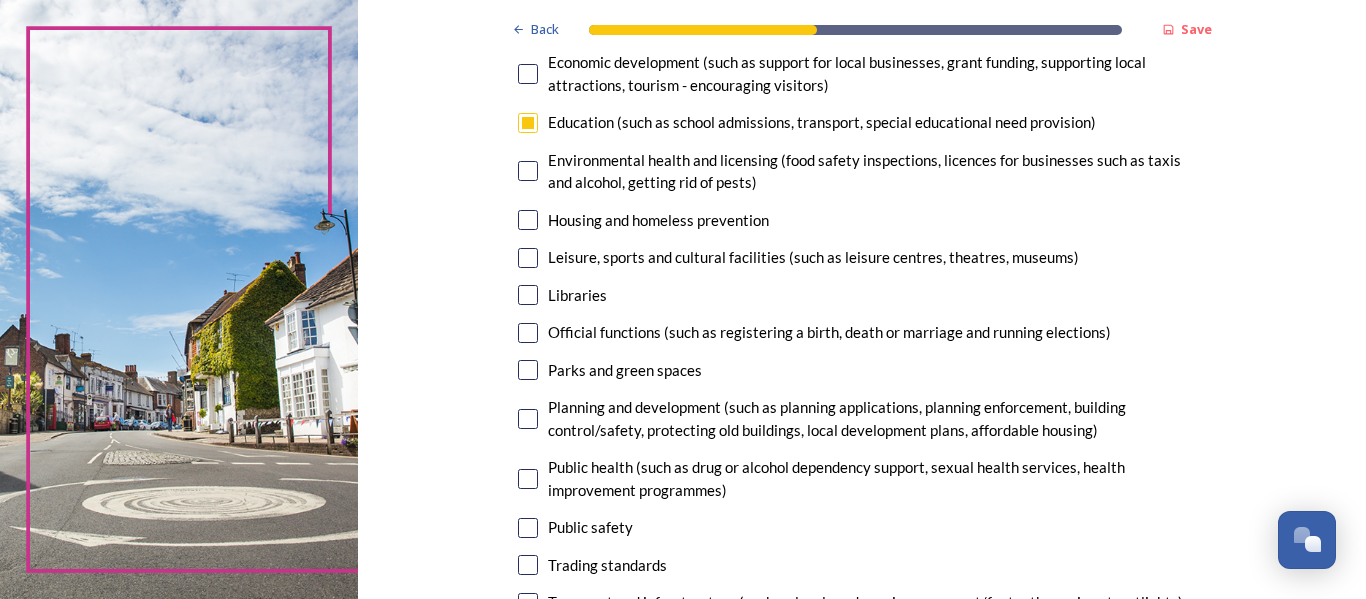 scroll, scrollTop: 453, scrollLeft: 0, axis: vertical 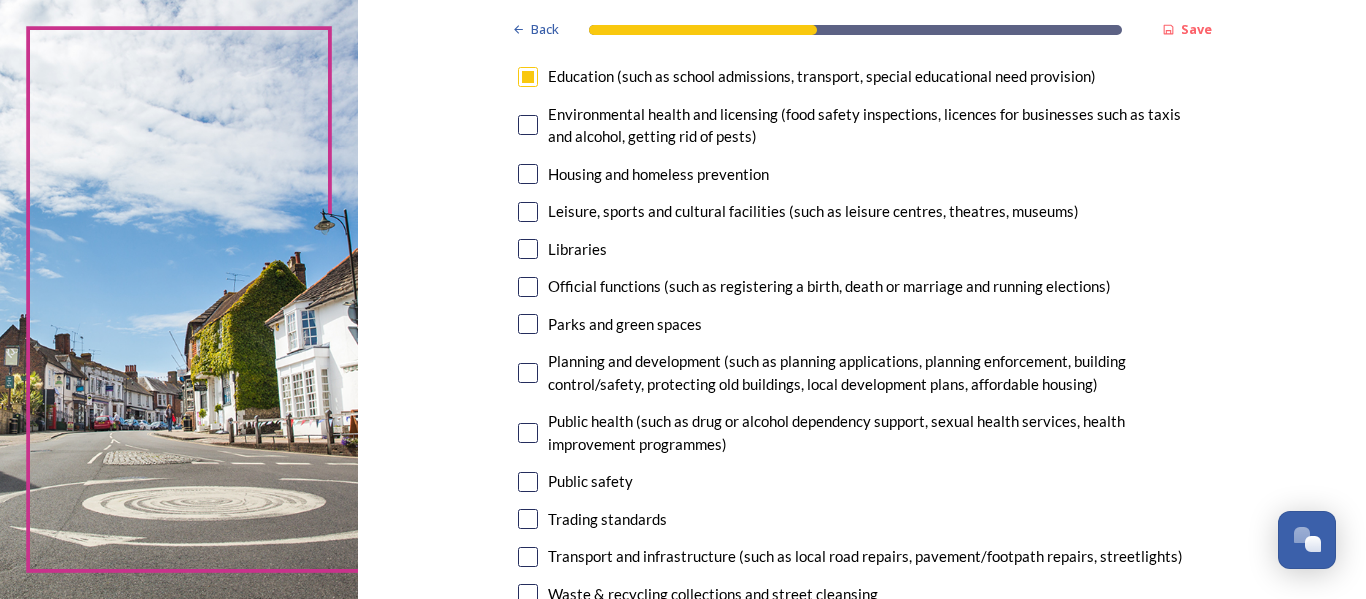 click at bounding box center (528, 324) 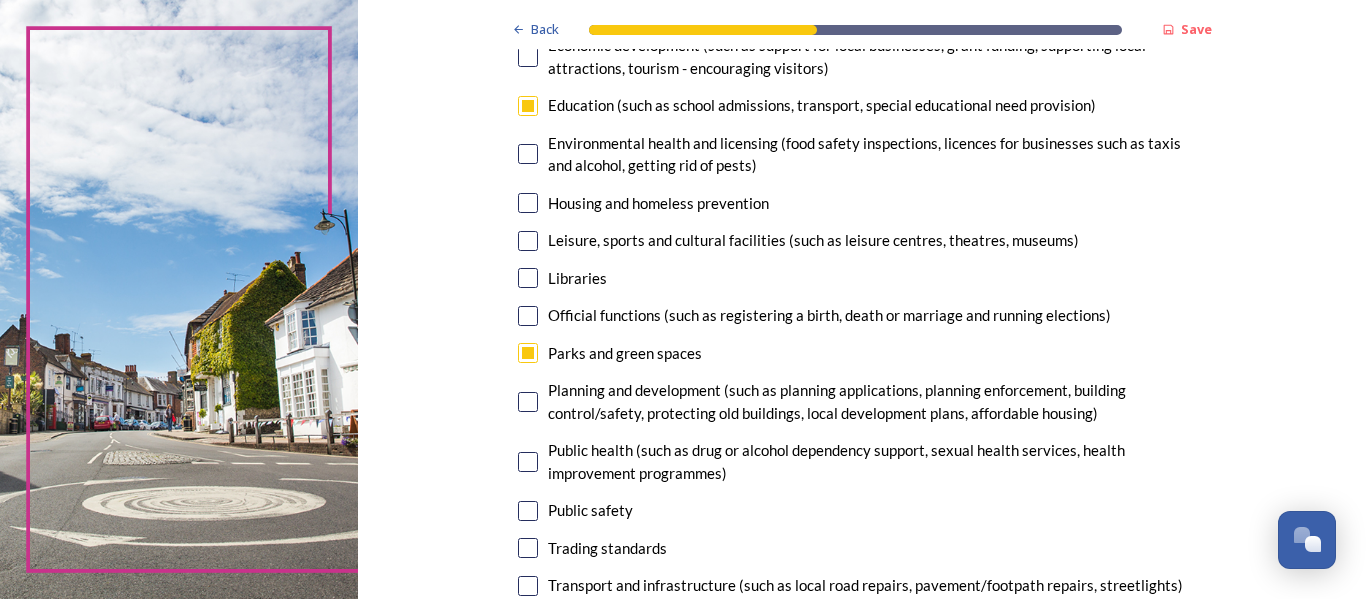 scroll, scrollTop: 408, scrollLeft: 0, axis: vertical 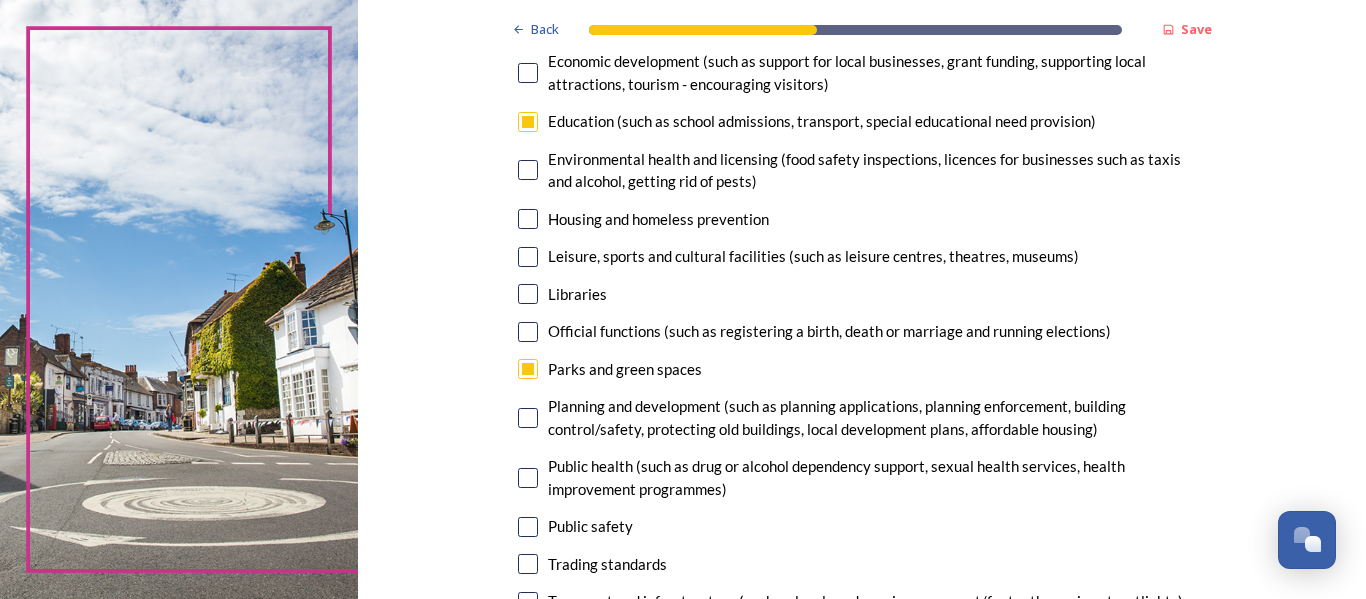 click at bounding box center (528, 257) 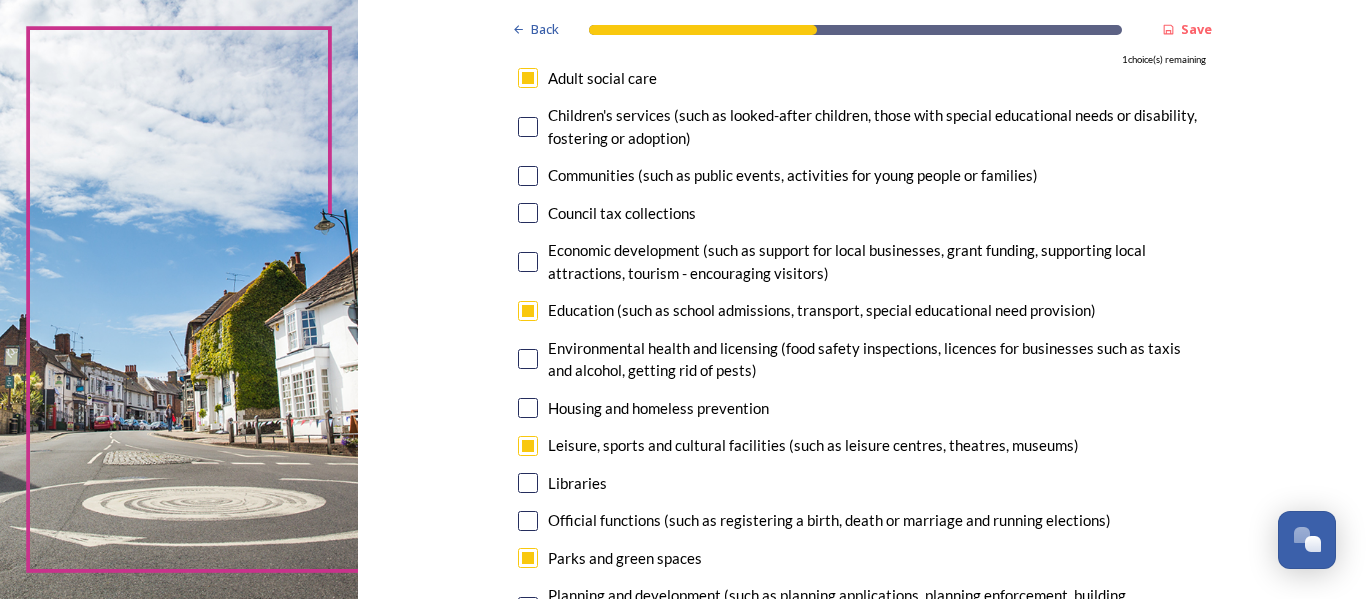 scroll, scrollTop: 216, scrollLeft: 0, axis: vertical 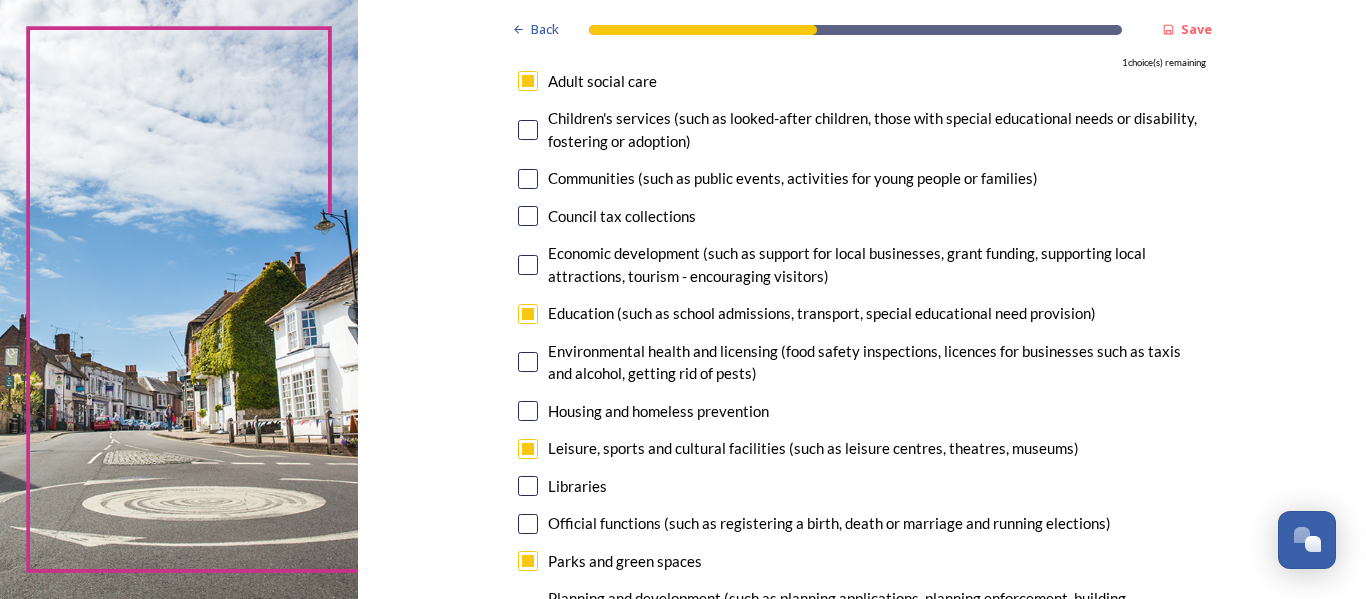 click at bounding box center [528, 179] 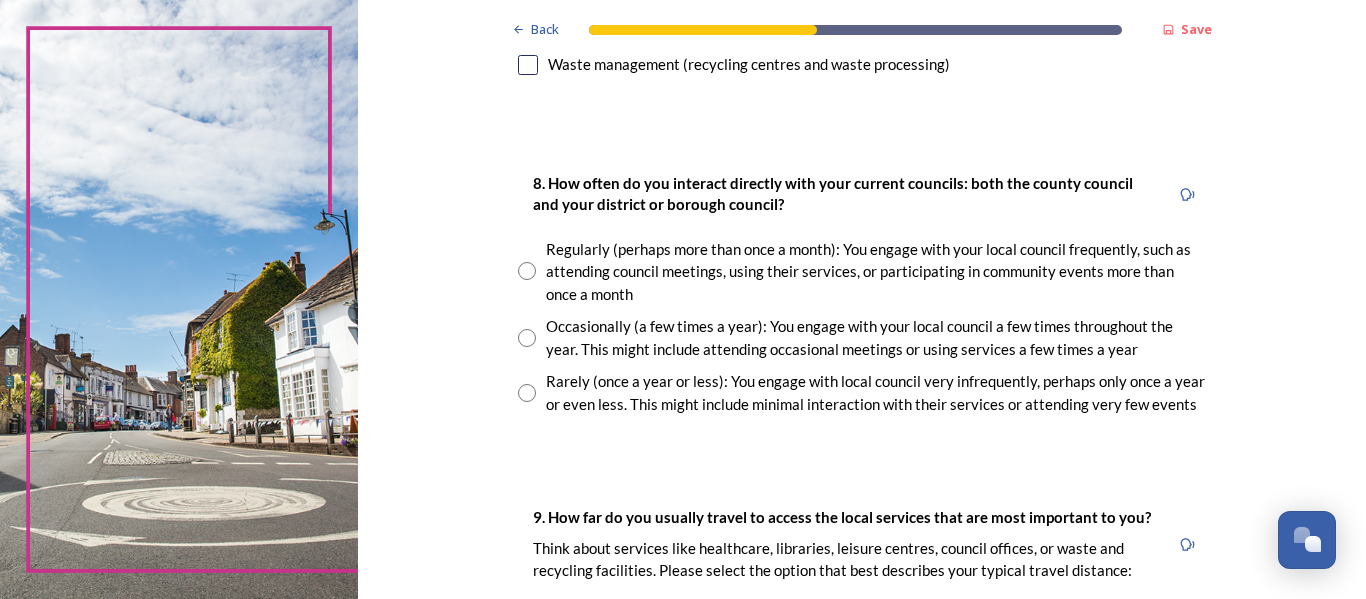 scroll, scrollTop: 1022, scrollLeft: 0, axis: vertical 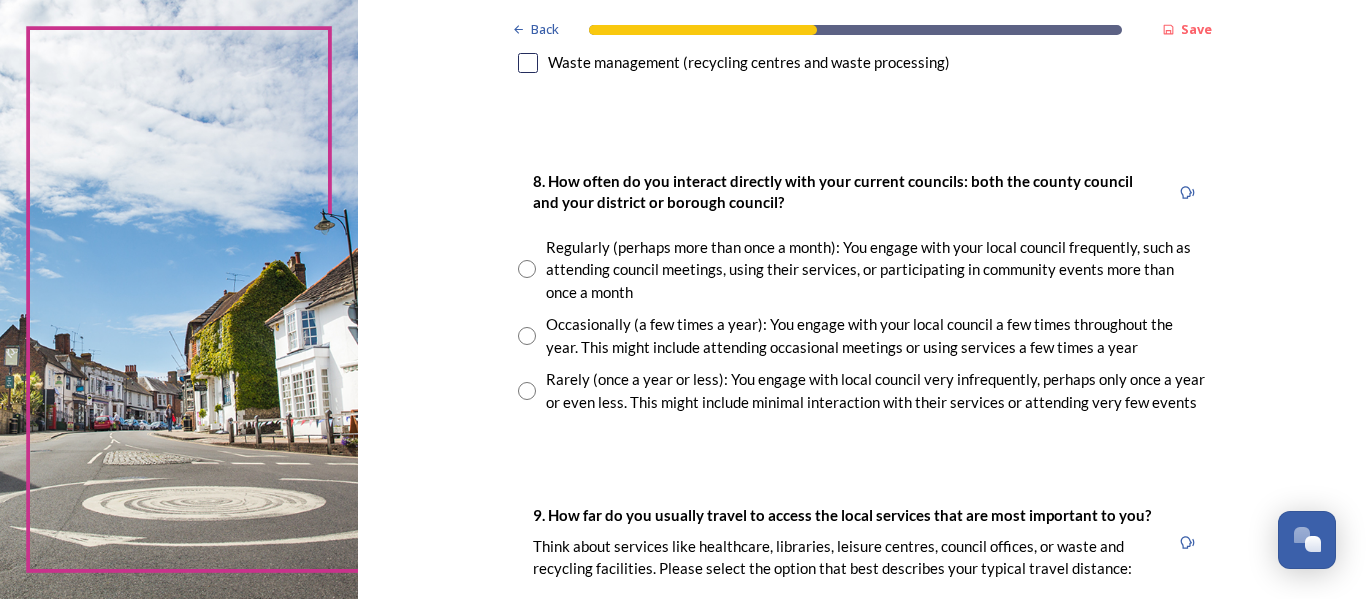 click at bounding box center (527, 336) 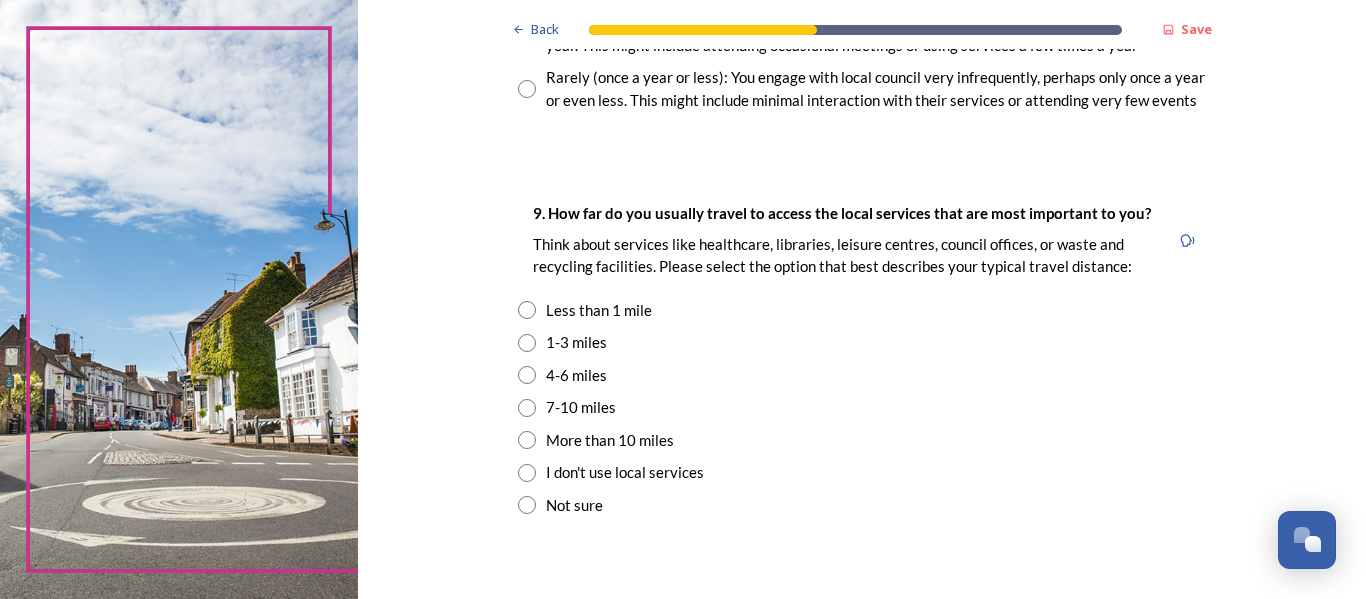 scroll, scrollTop: 1348, scrollLeft: 0, axis: vertical 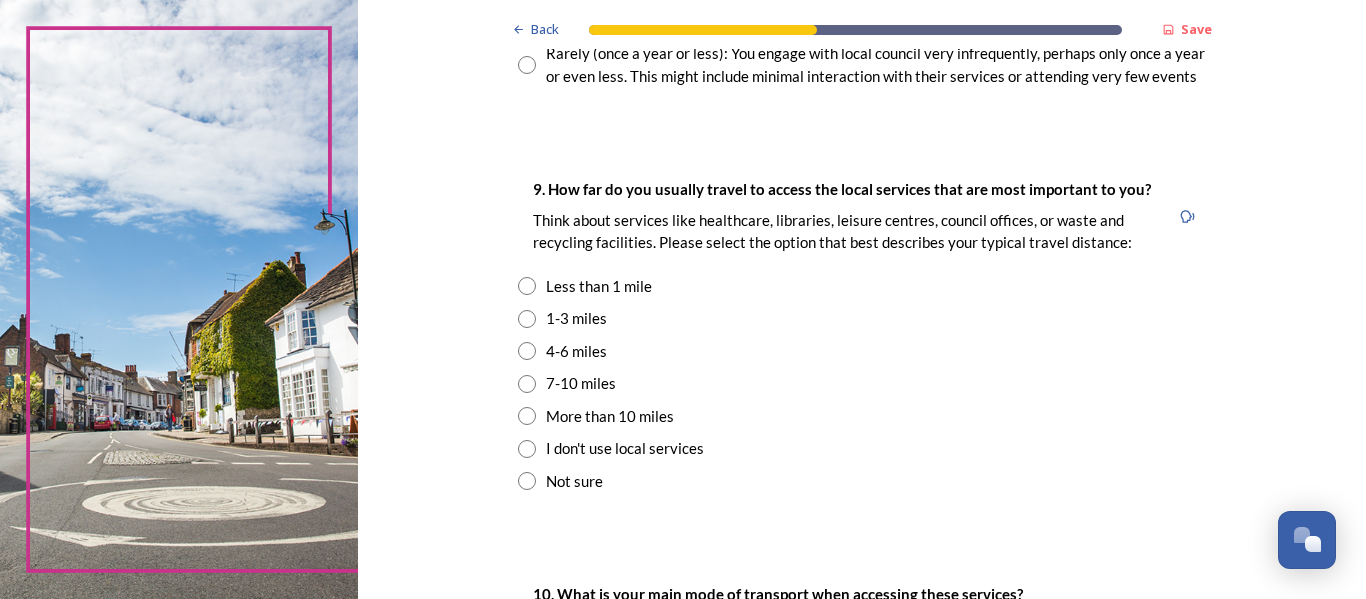click at bounding box center [527, 286] 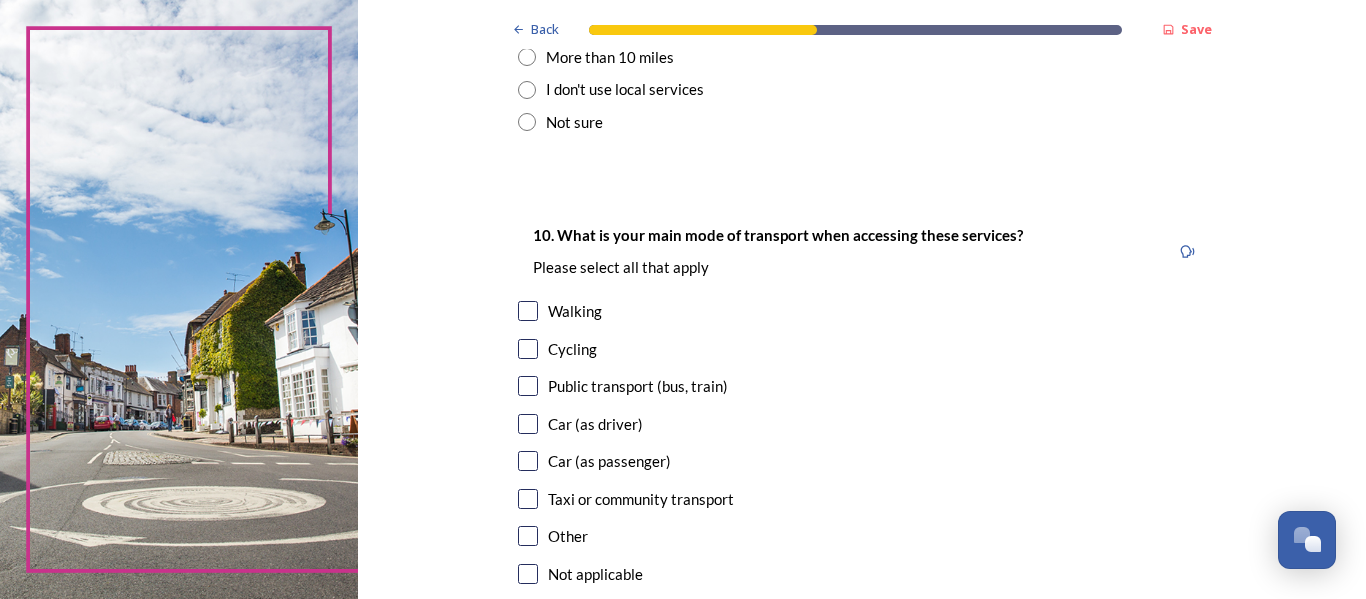scroll, scrollTop: 1731, scrollLeft: 0, axis: vertical 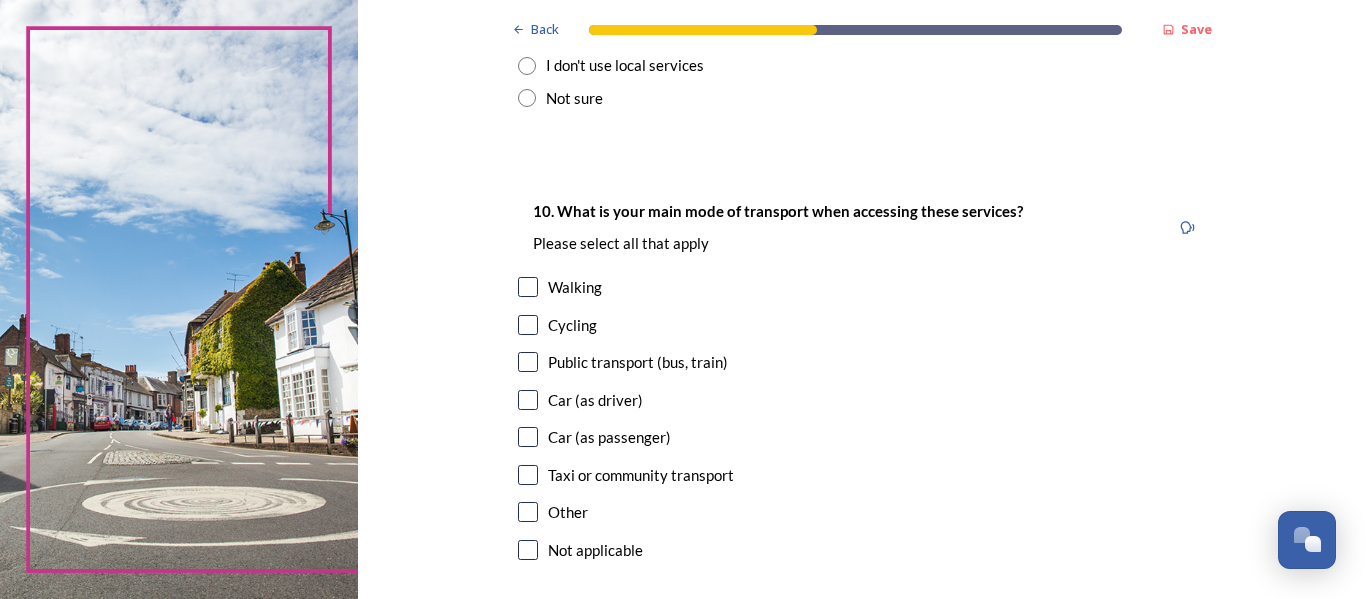 click at bounding box center (528, 400) 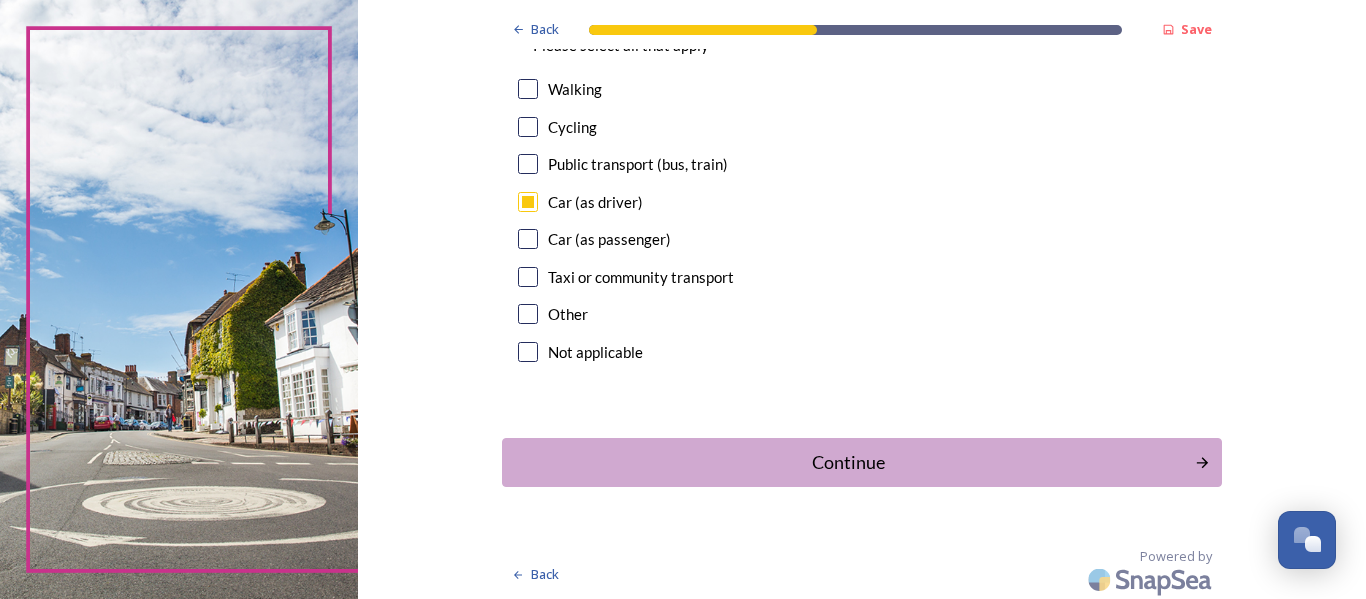 scroll, scrollTop: 1933, scrollLeft: 0, axis: vertical 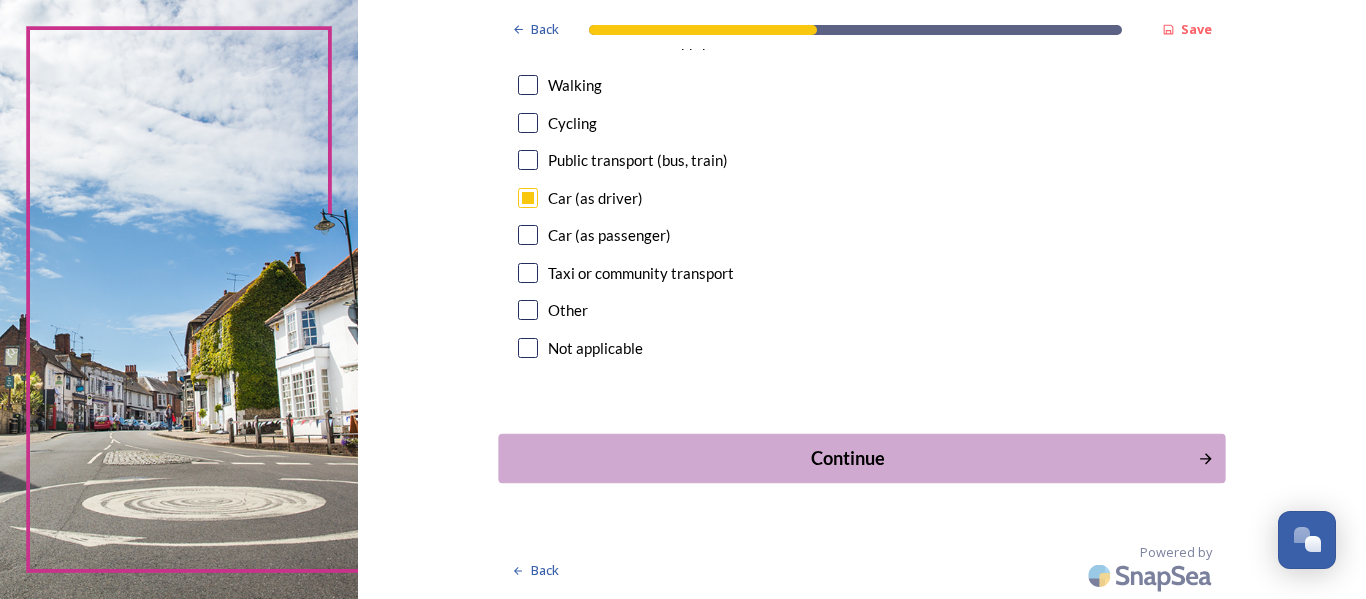 click on "Continue" at bounding box center (847, 458) 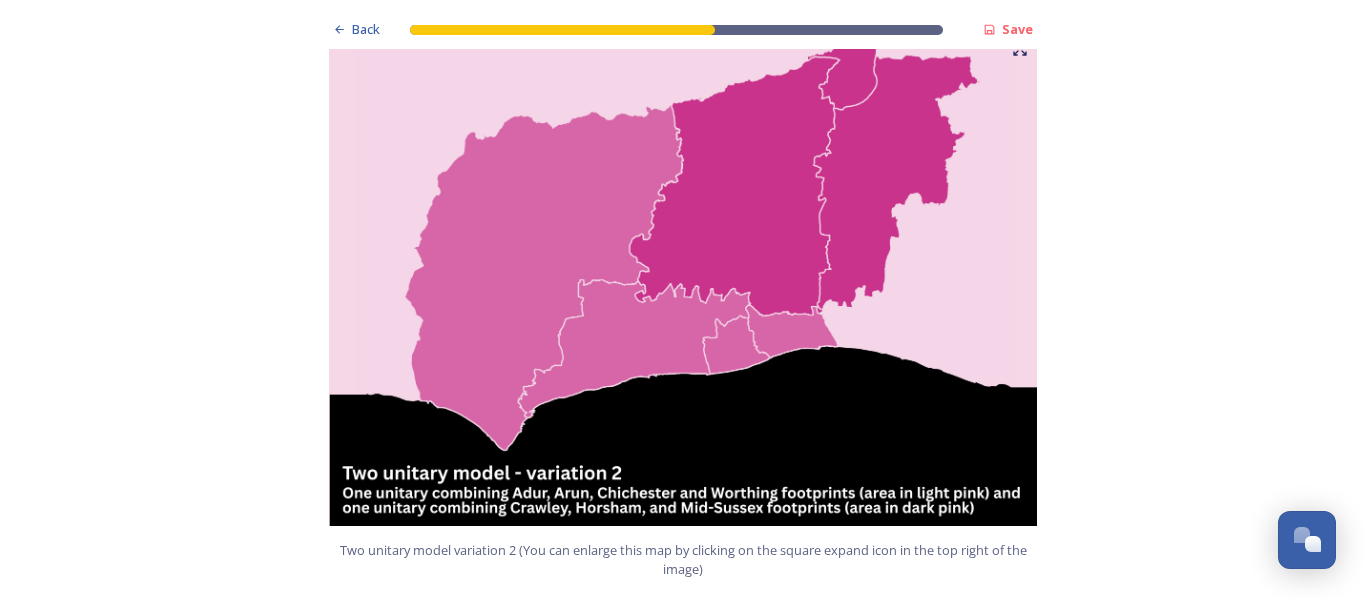 scroll, scrollTop: 2432, scrollLeft: 0, axis: vertical 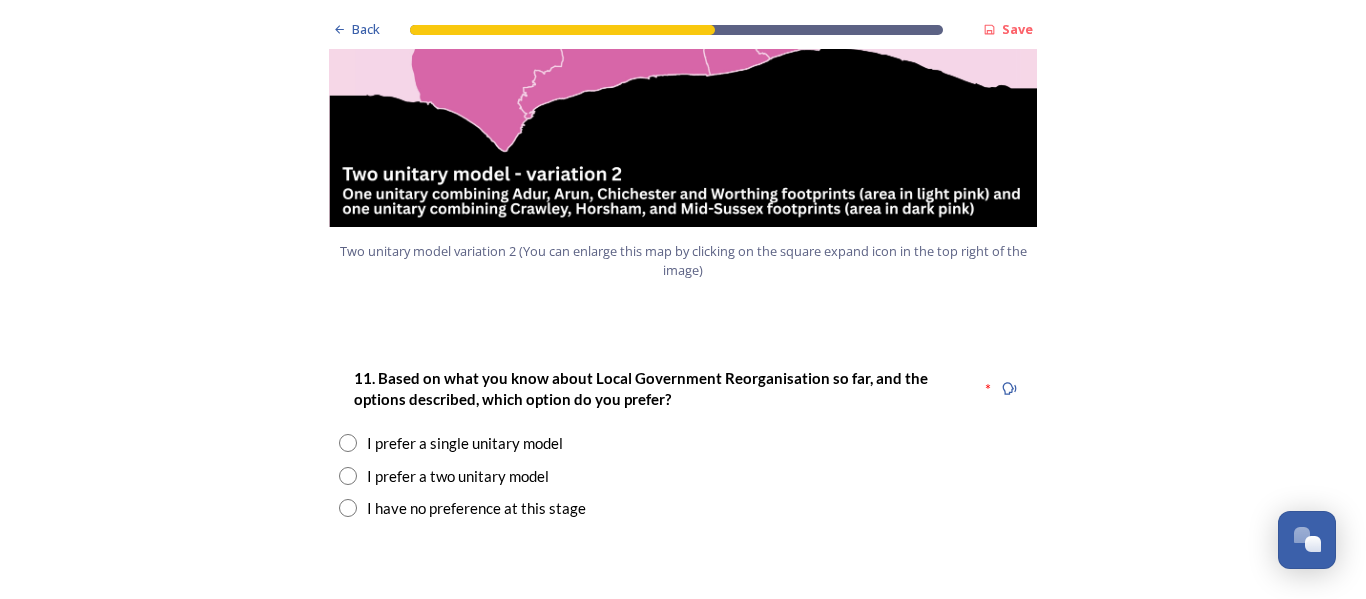 click at bounding box center [348, 443] 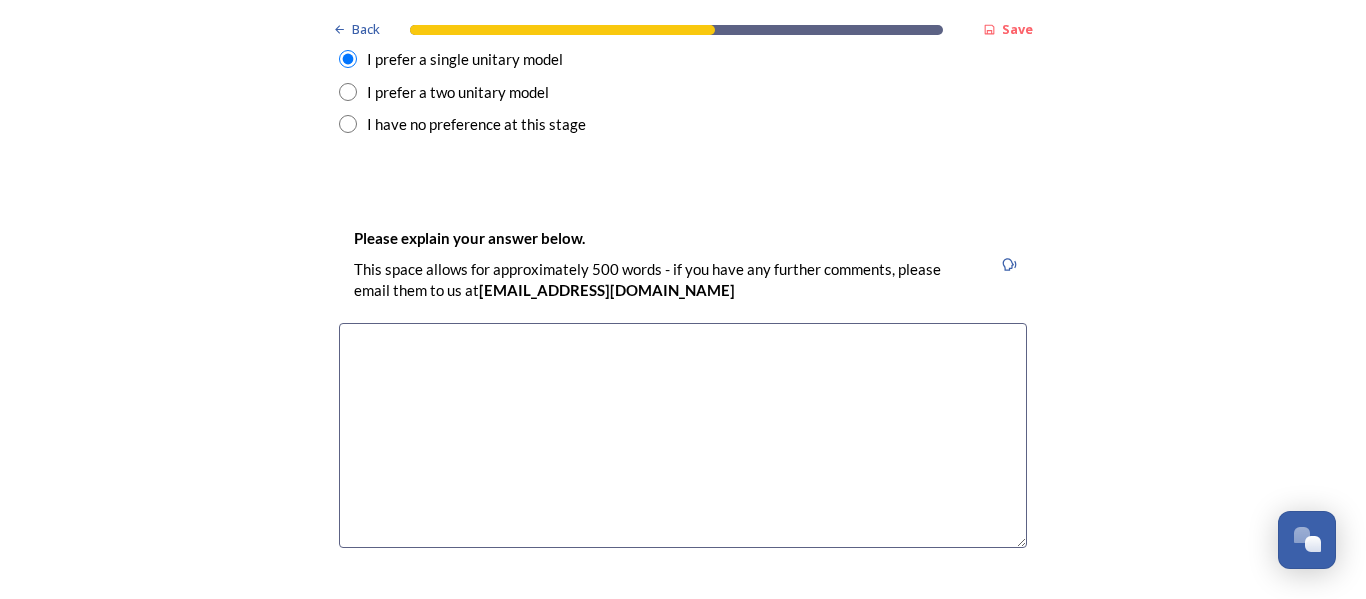 scroll, scrollTop: 2819, scrollLeft: 0, axis: vertical 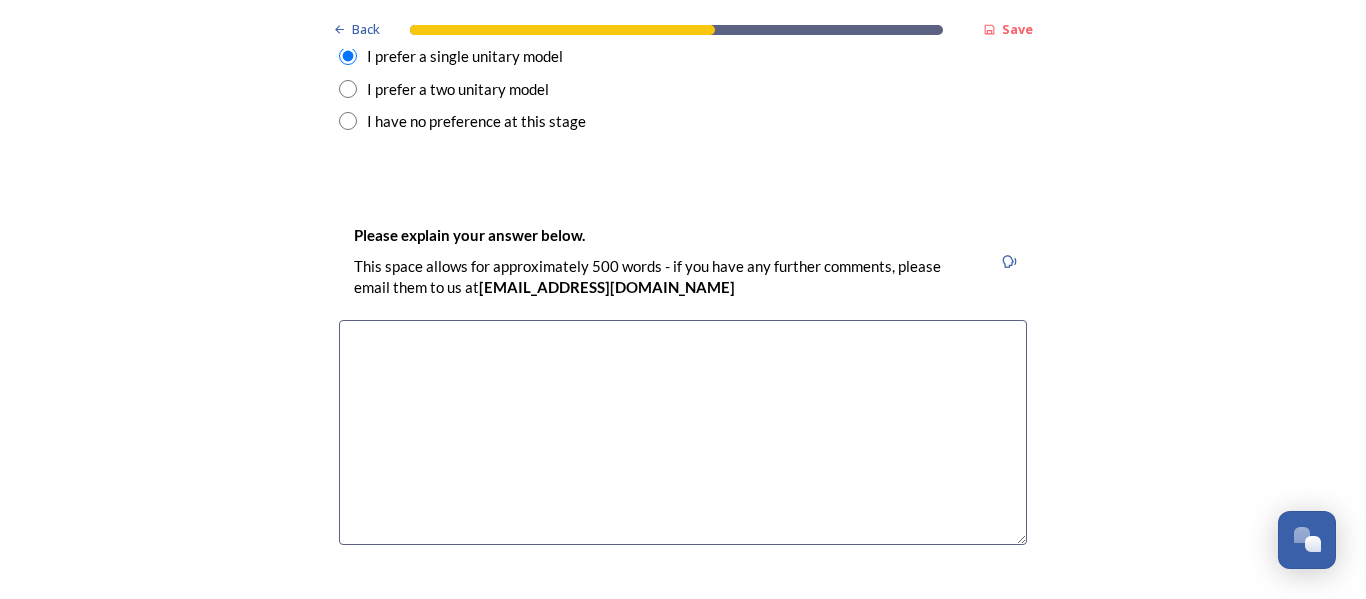 click at bounding box center [683, 432] 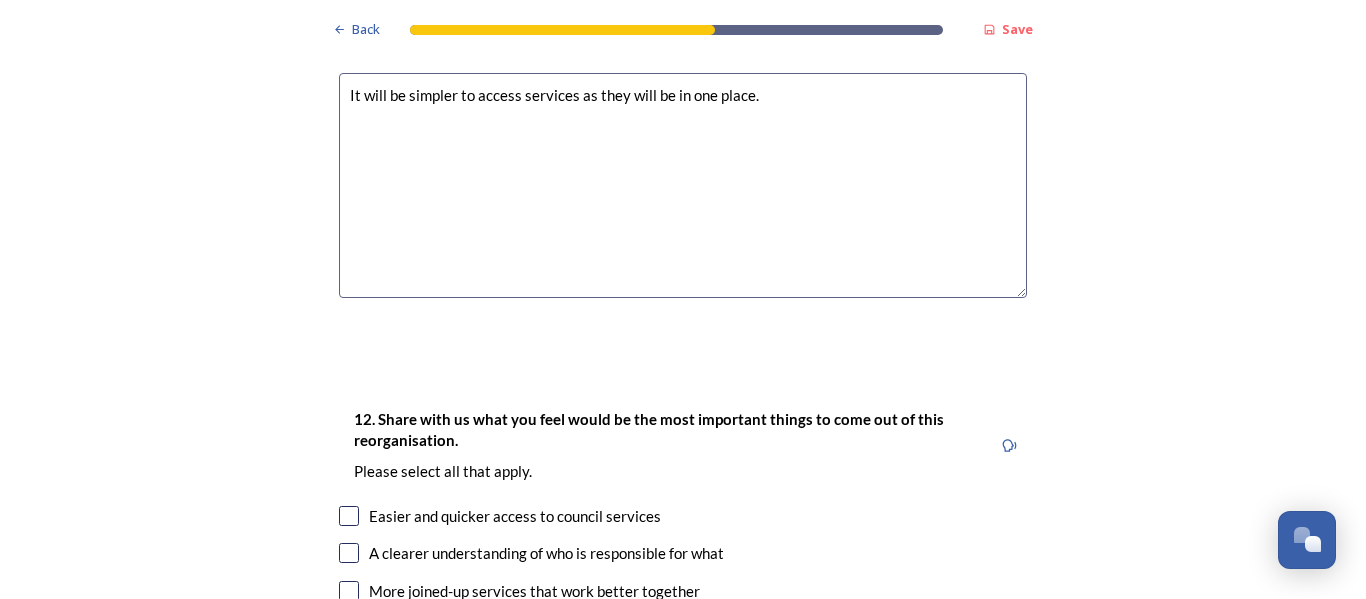 scroll, scrollTop: 3209, scrollLeft: 0, axis: vertical 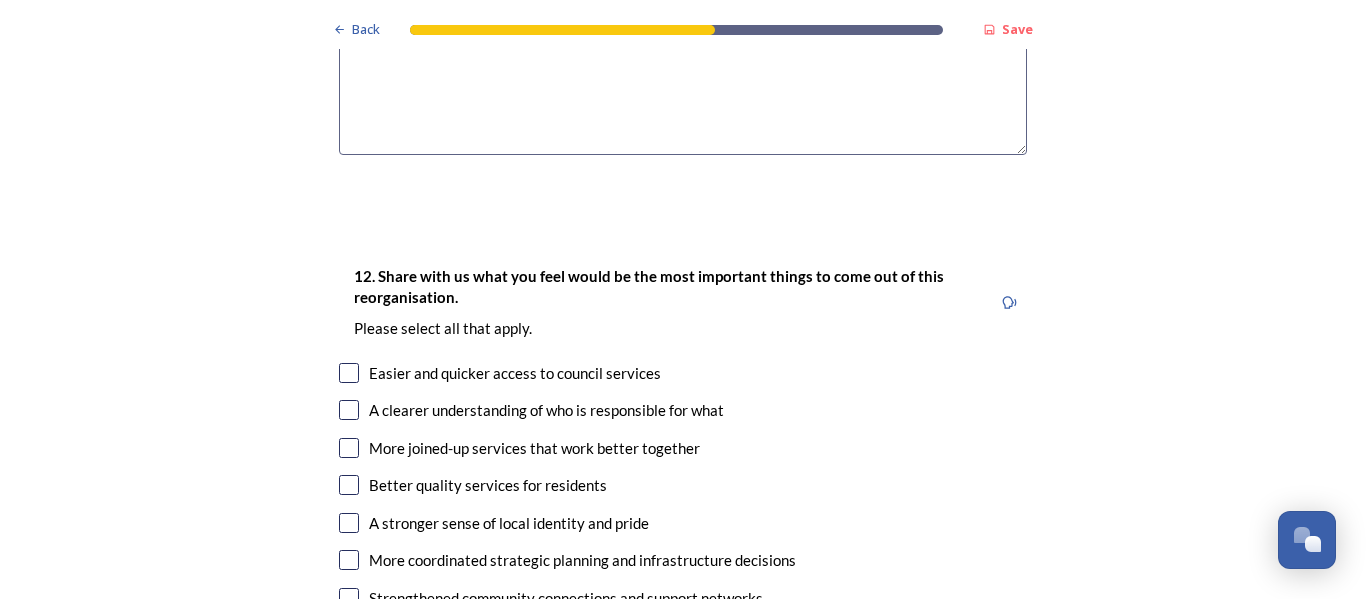 type on "It will be simpler to access services as they will be in one place." 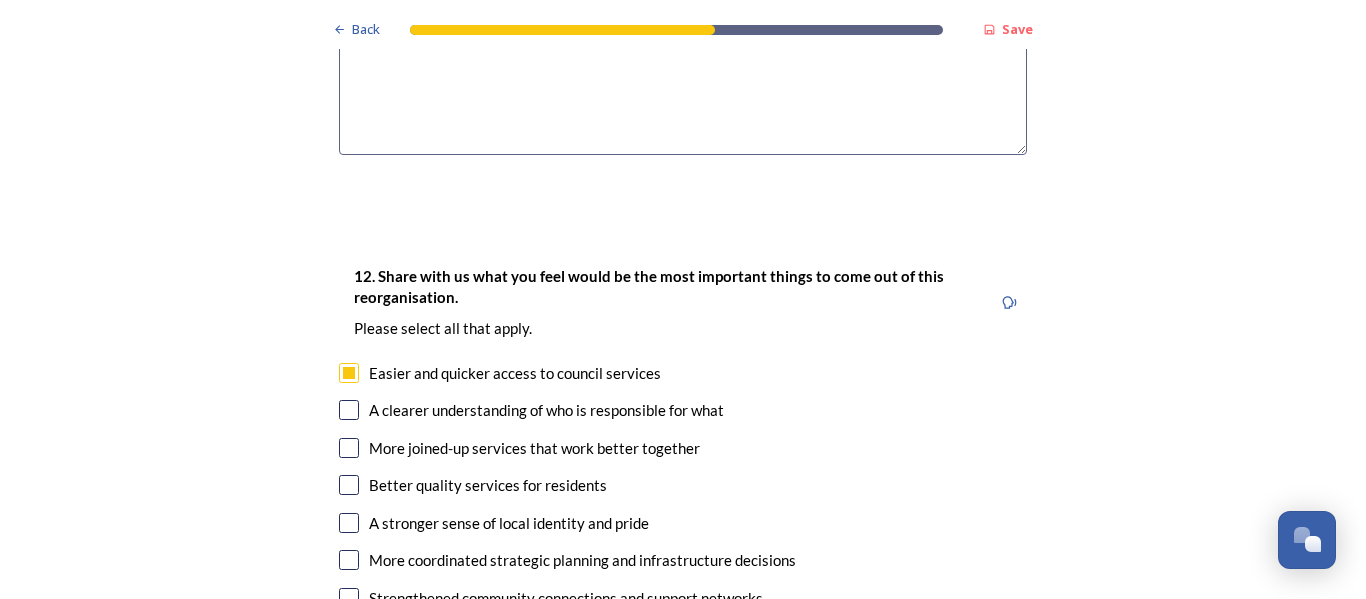 click at bounding box center (349, 410) 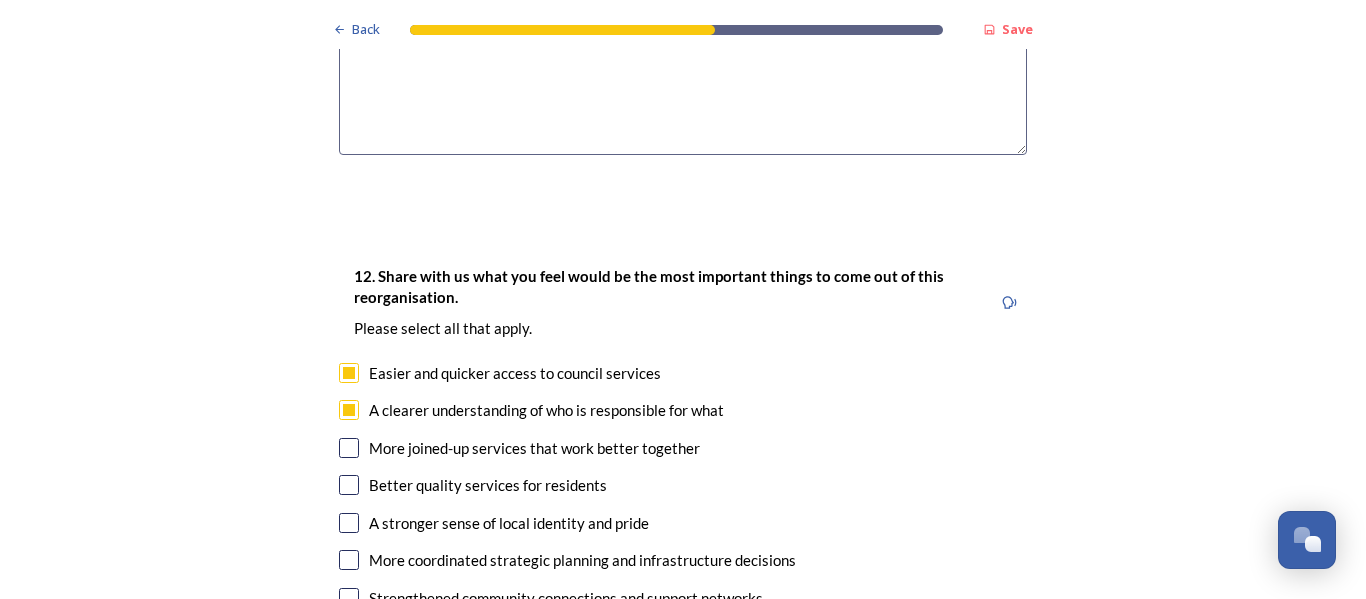 click at bounding box center (349, 448) 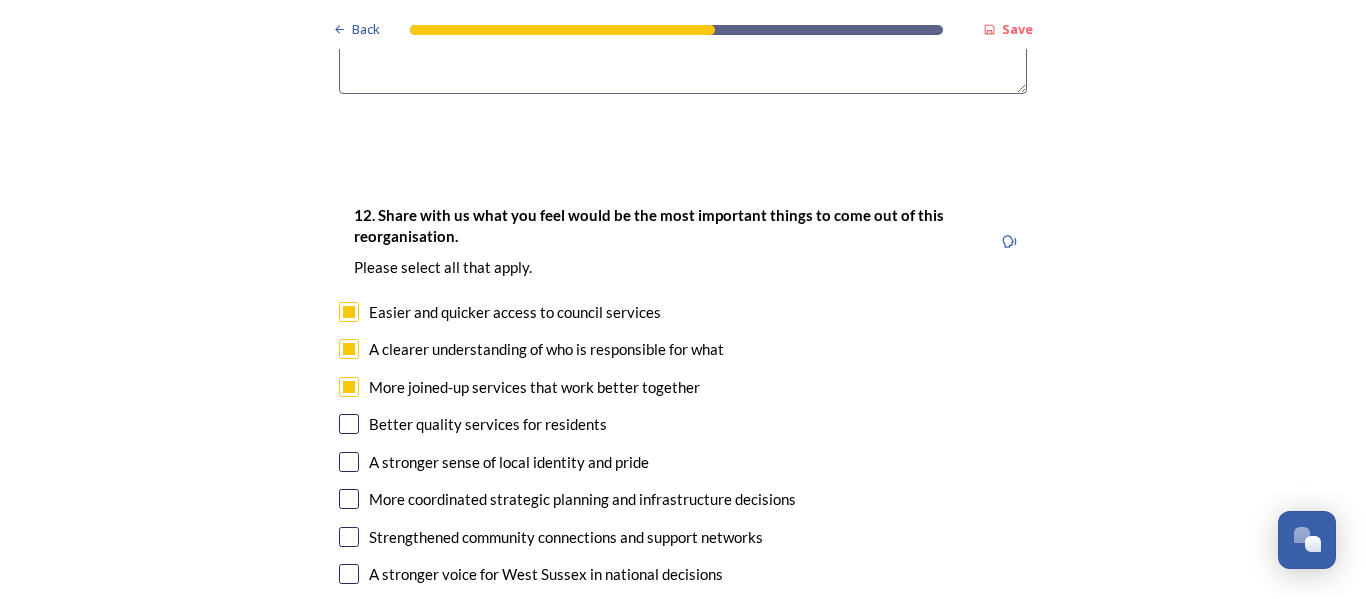 scroll, scrollTop: 3281, scrollLeft: 0, axis: vertical 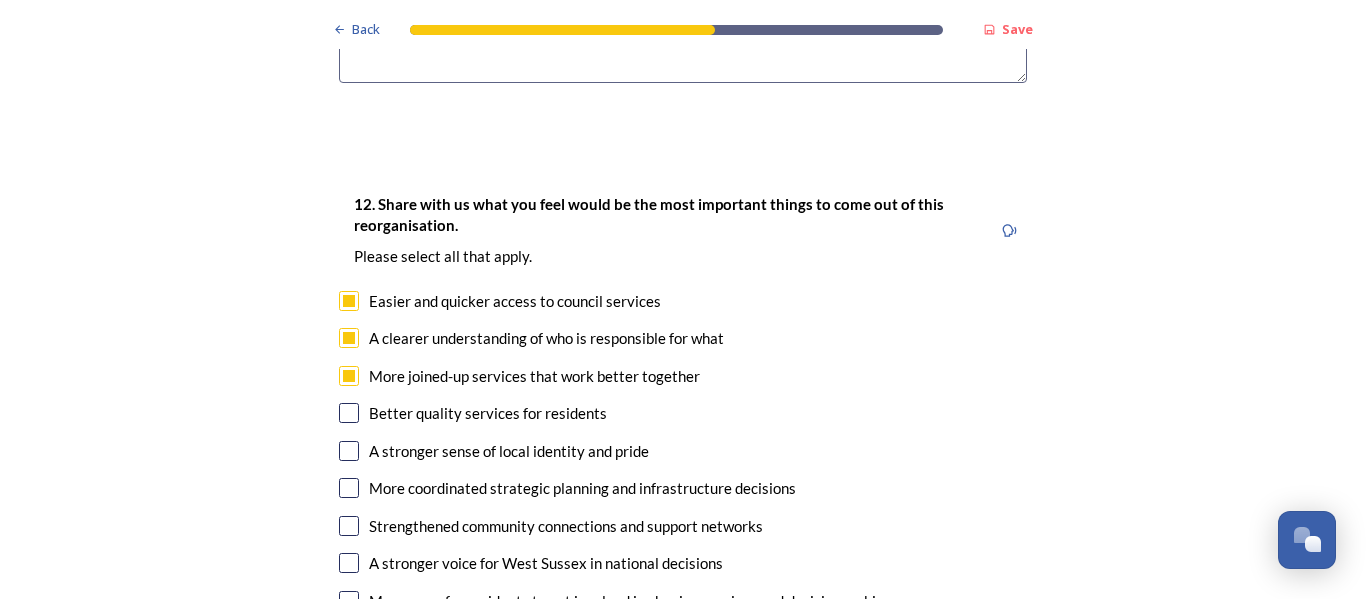 click at bounding box center [349, 413] 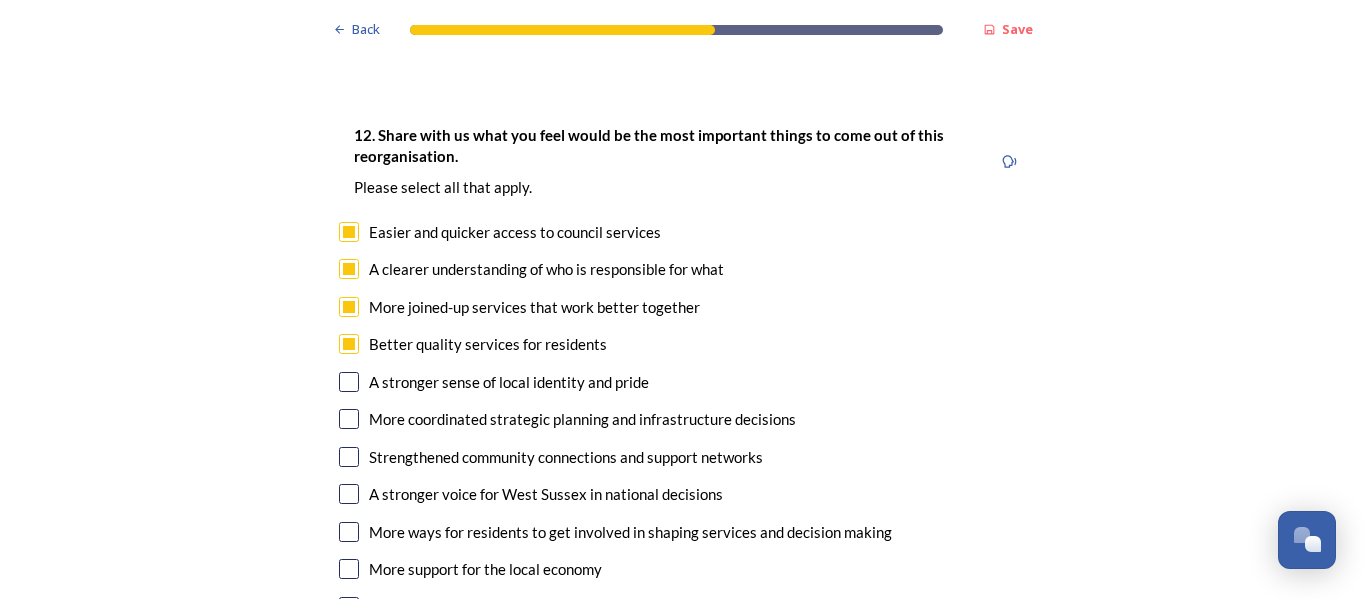 scroll, scrollTop: 3351, scrollLeft: 0, axis: vertical 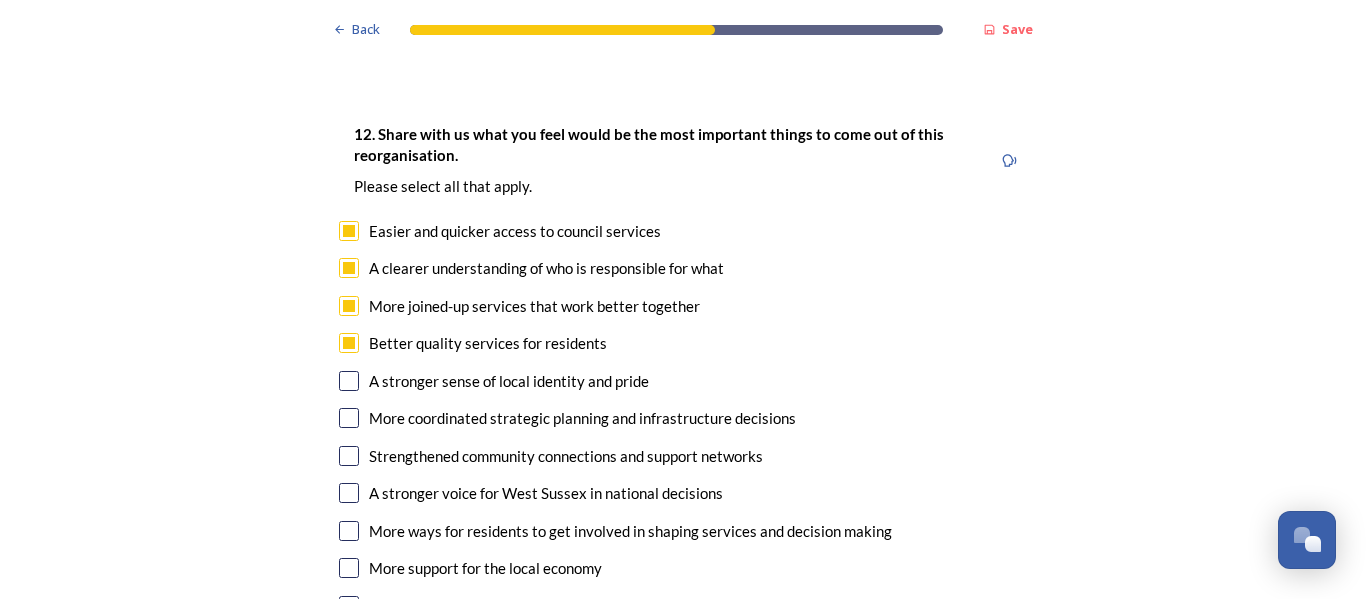 click at bounding box center (349, 381) 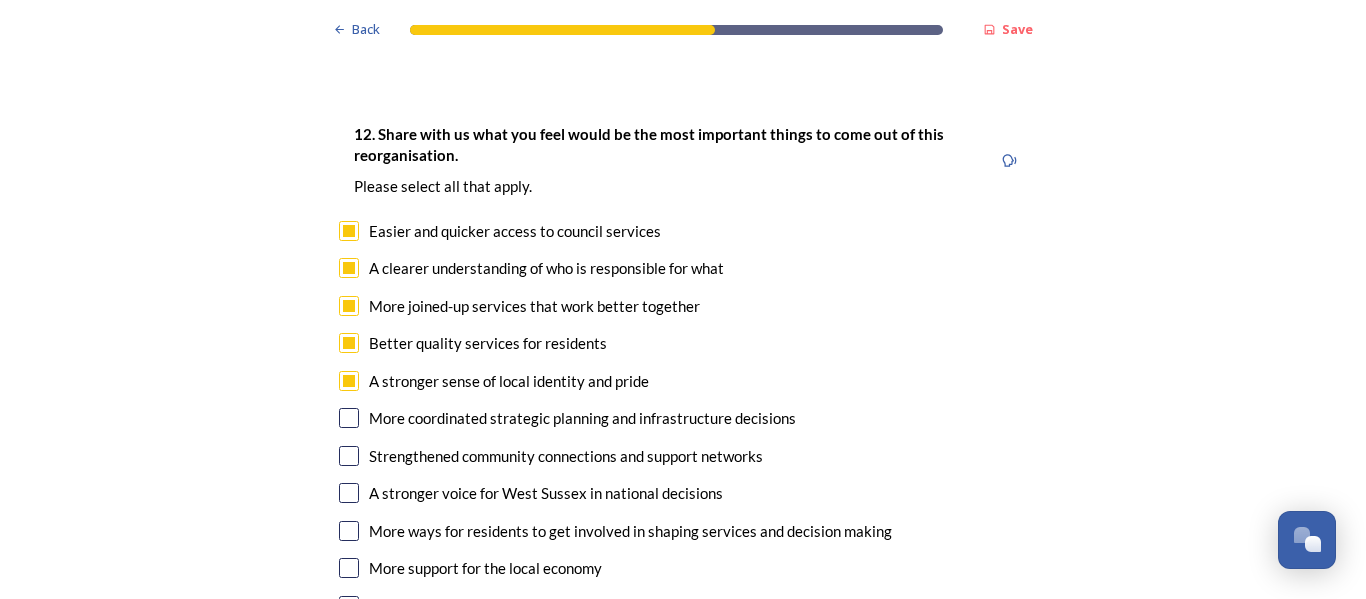 click at bounding box center [349, 418] 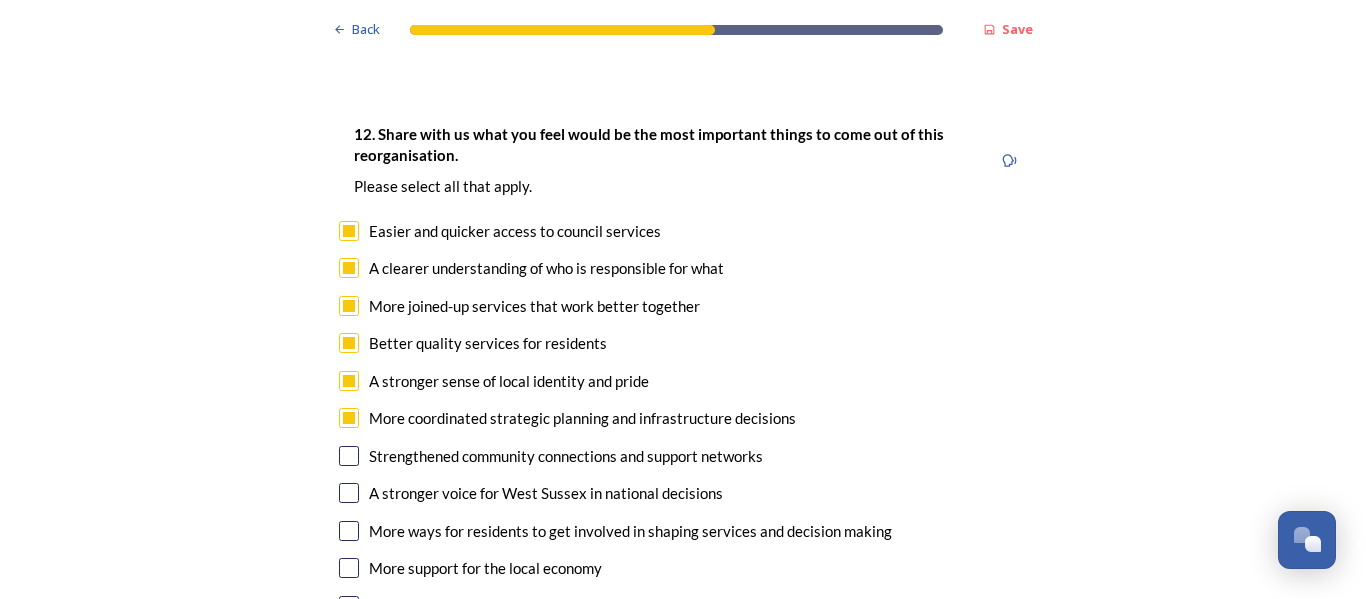 click at bounding box center [349, 456] 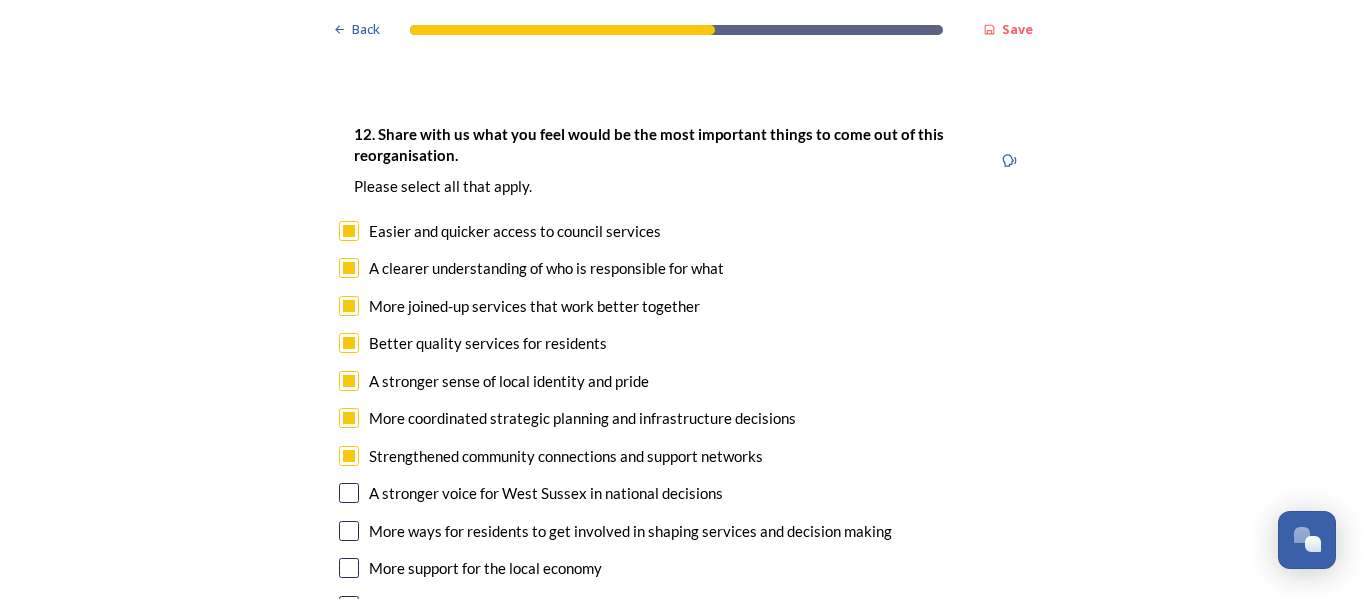 click at bounding box center [349, 493] 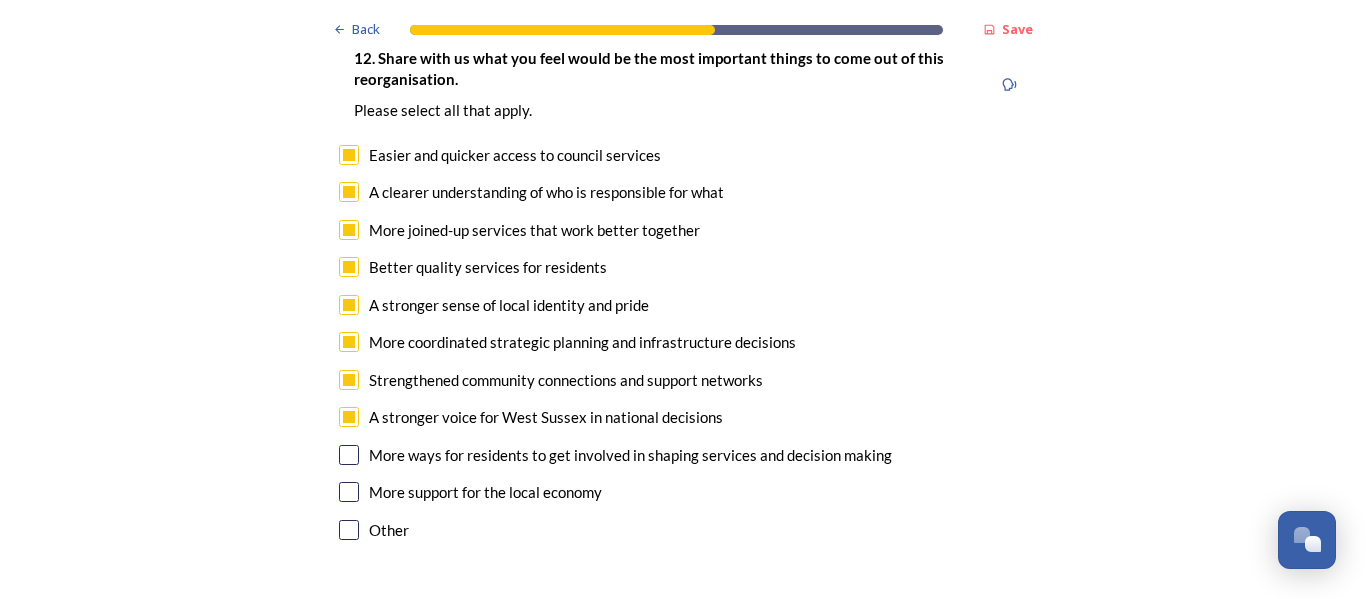scroll, scrollTop: 3431, scrollLeft: 0, axis: vertical 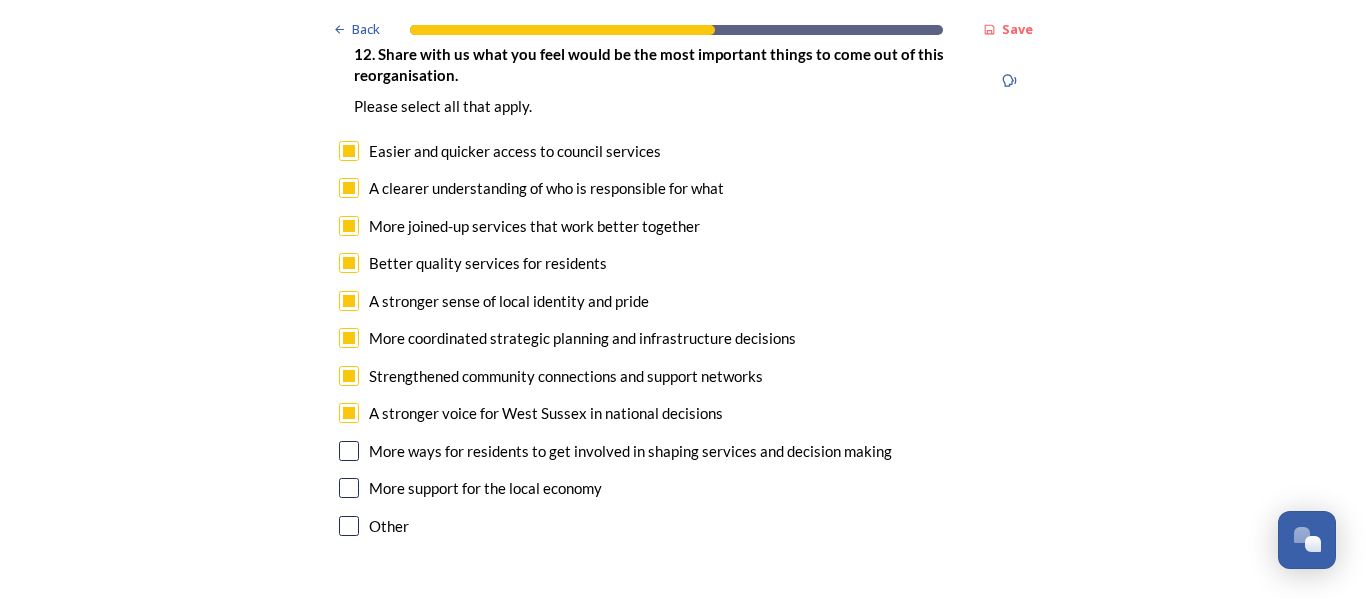 click at bounding box center (349, 451) 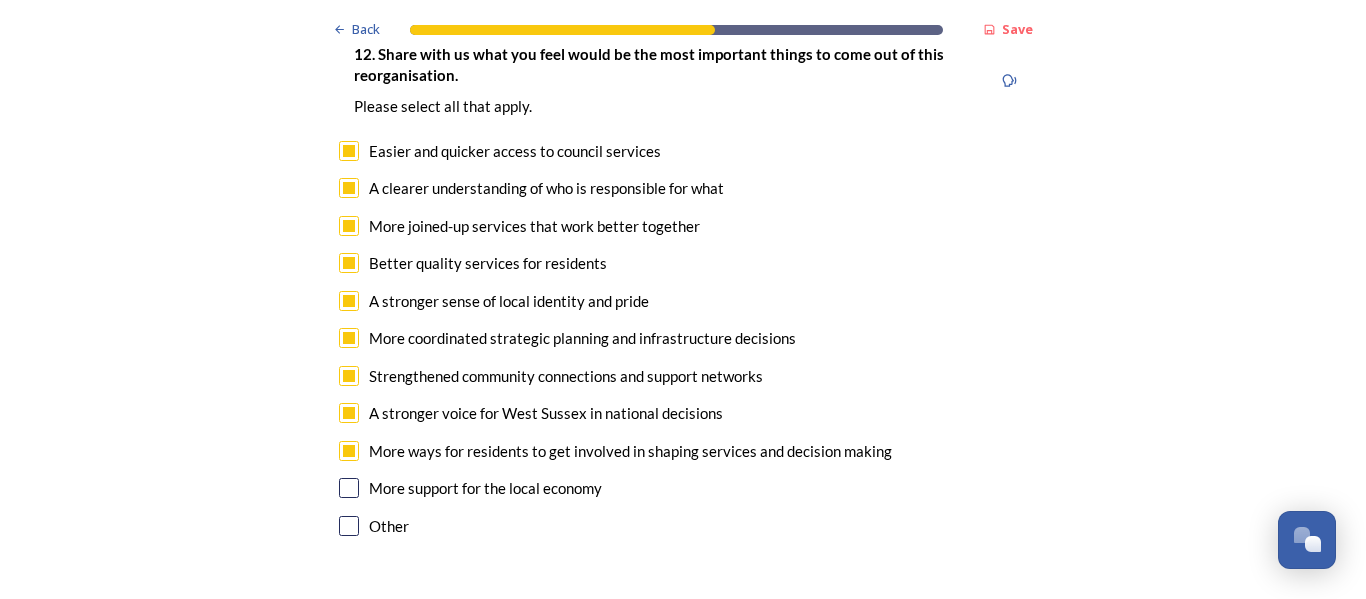 click at bounding box center [349, 488] 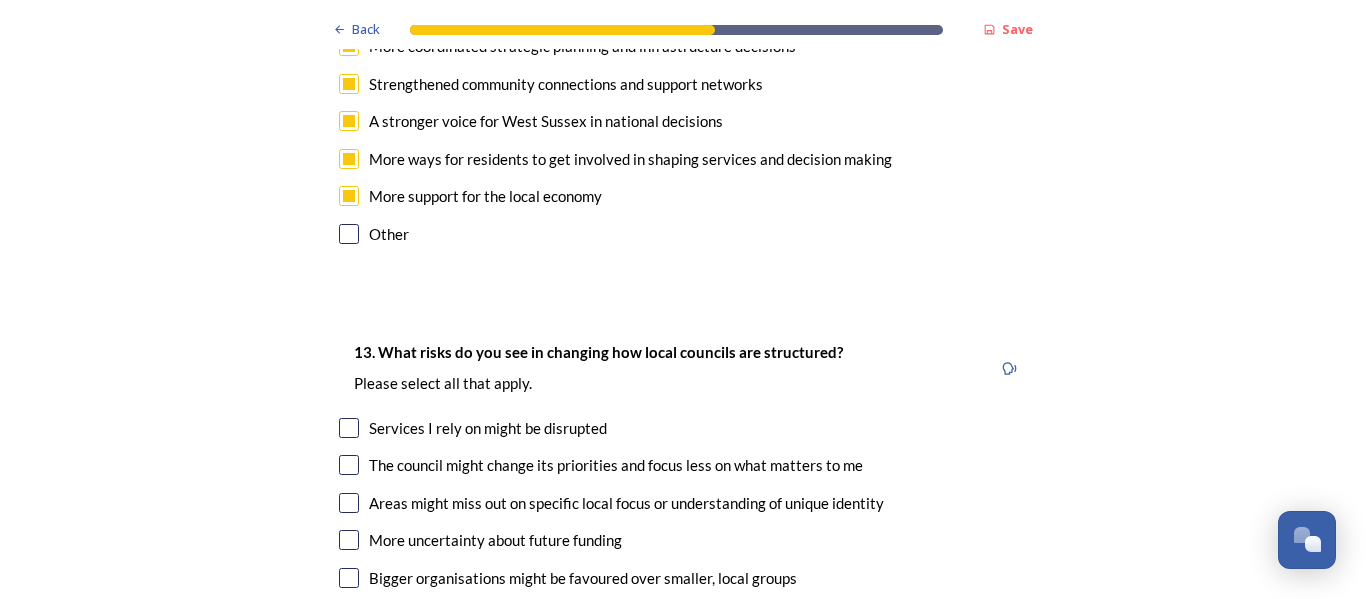 scroll, scrollTop: 3783, scrollLeft: 0, axis: vertical 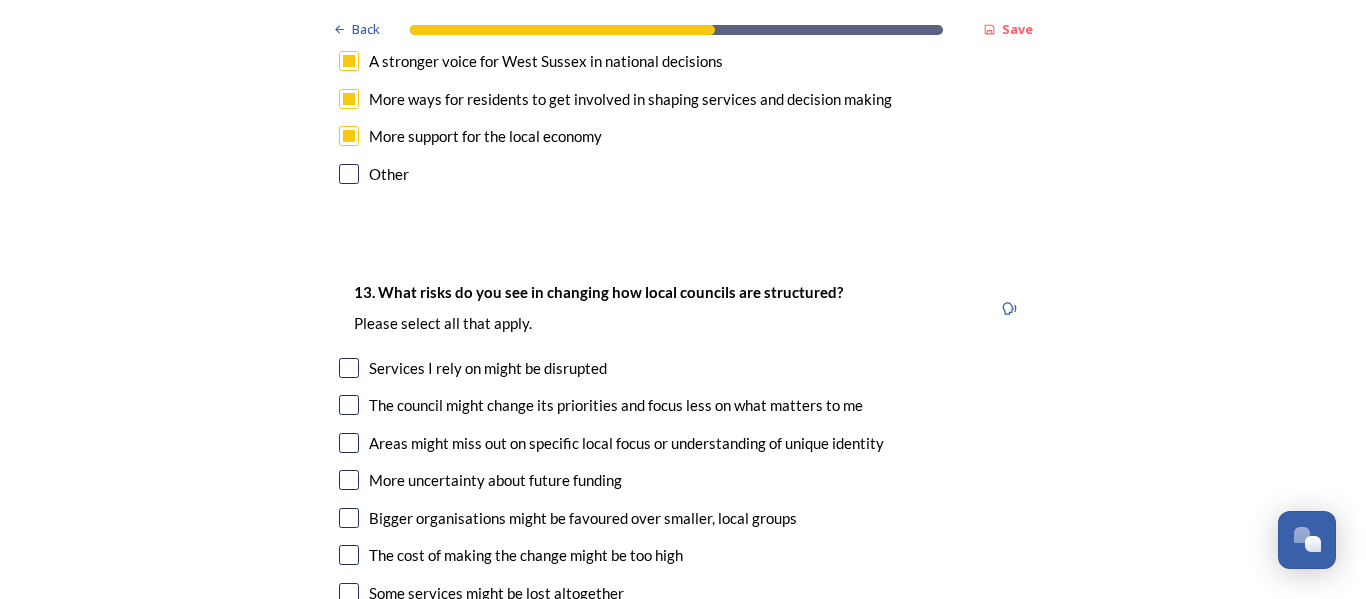 click at bounding box center [349, 593] 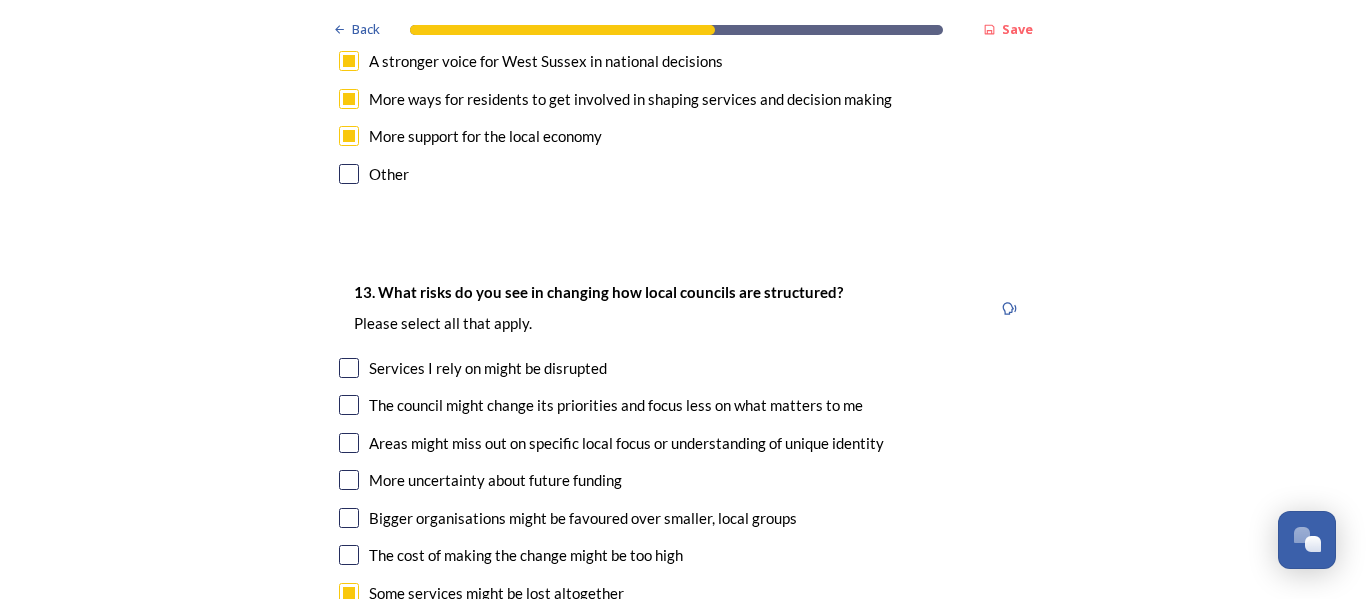 click at bounding box center (349, 368) 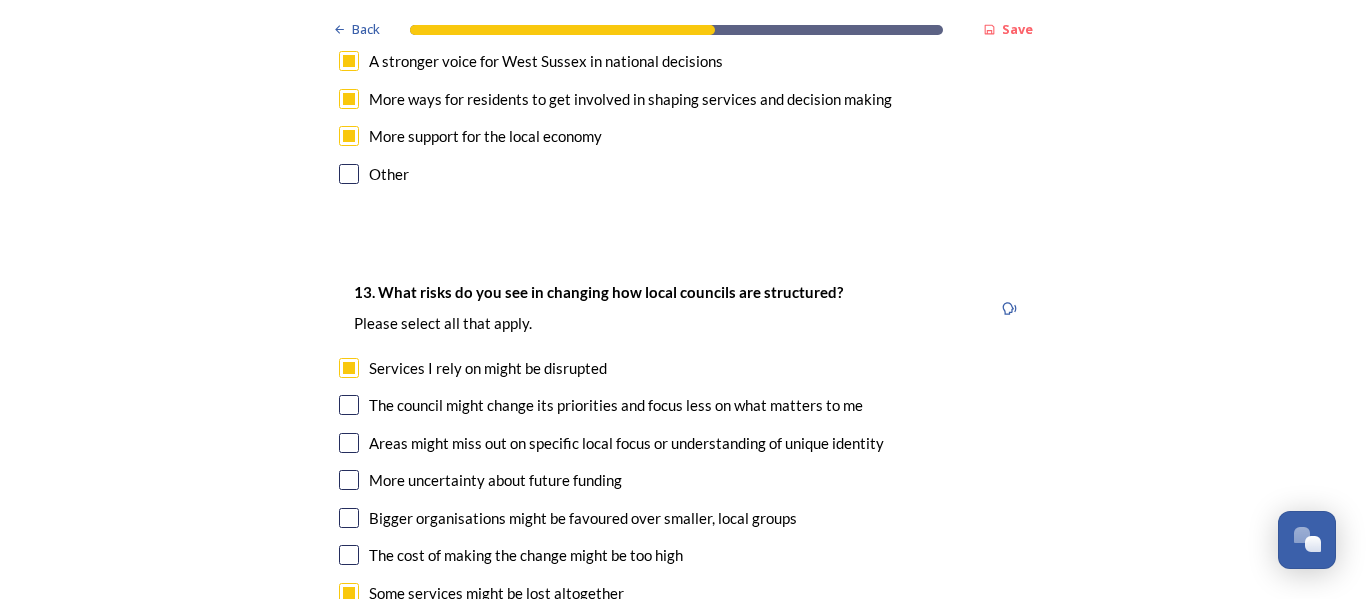 click at bounding box center [349, 405] 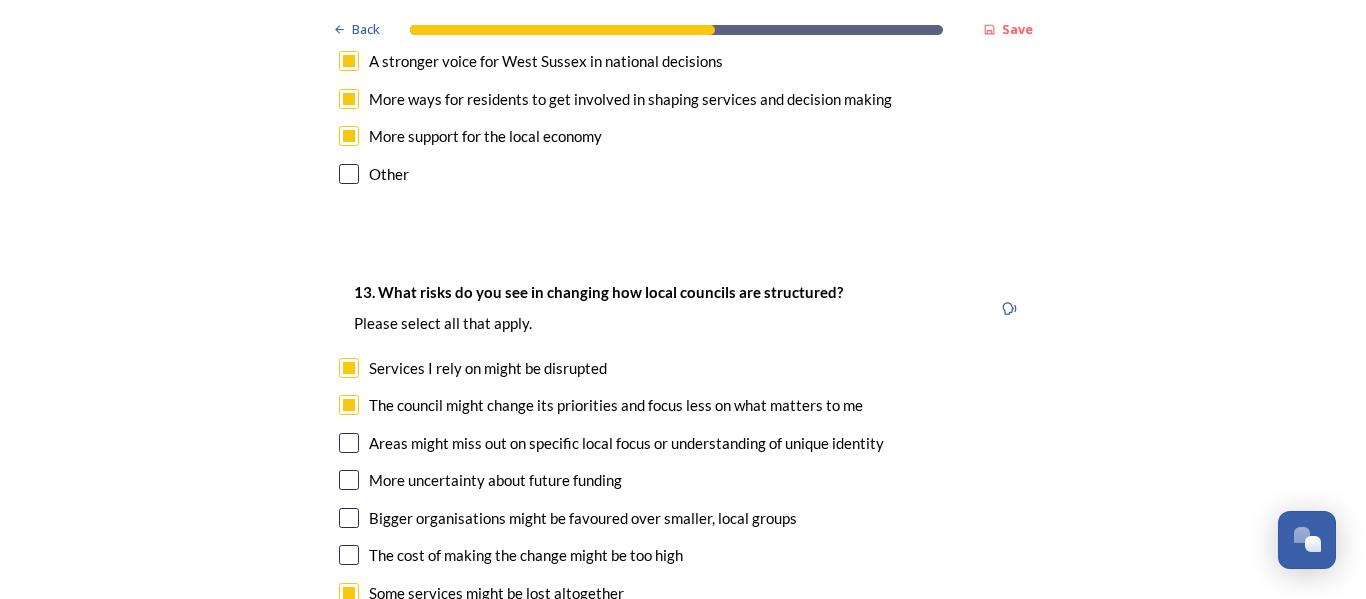 click at bounding box center (349, 443) 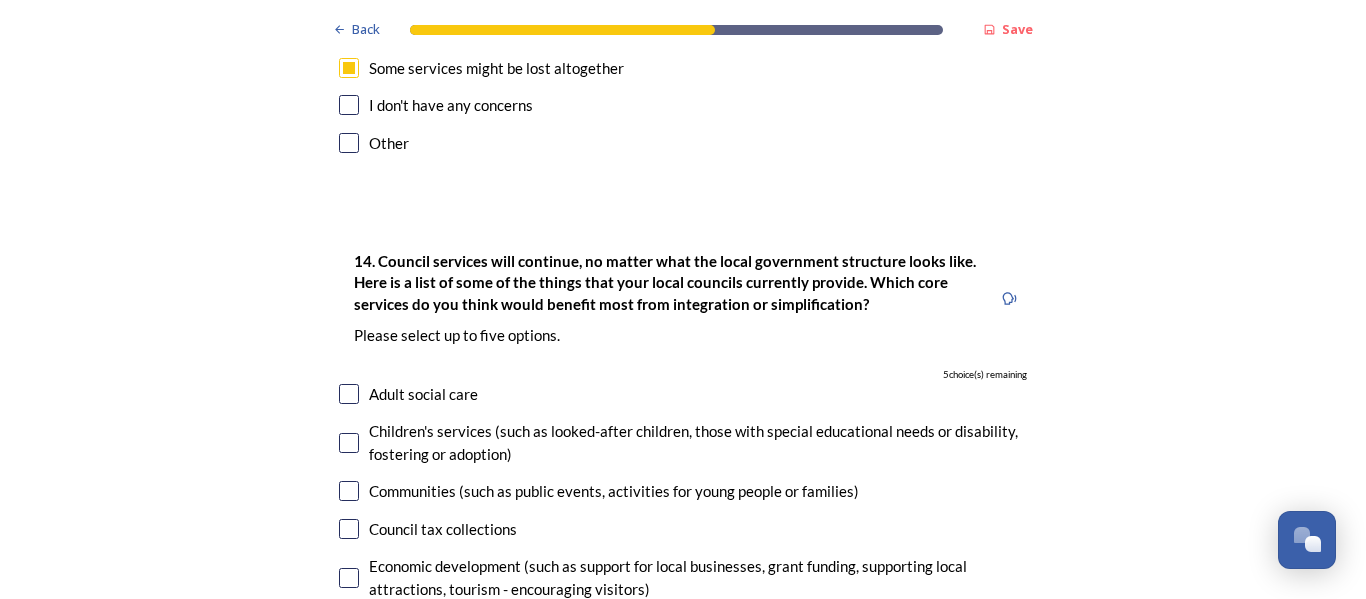 scroll, scrollTop: 4323, scrollLeft: 0, axis: vertical 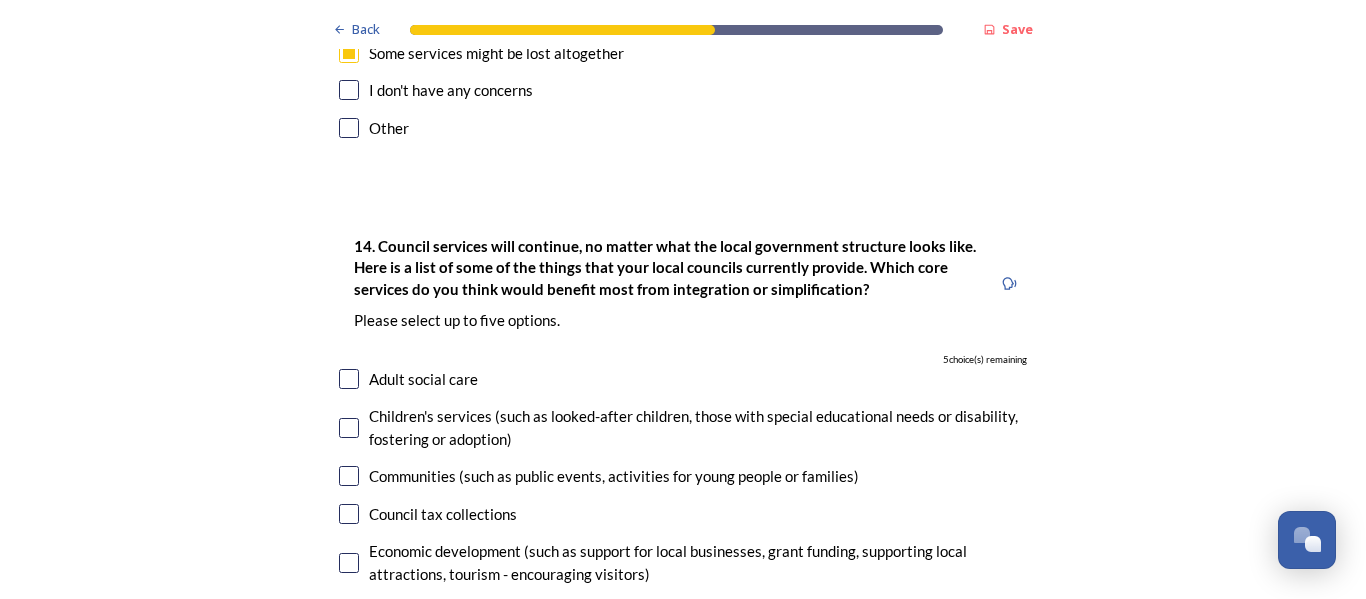 click at bounding box center [349, 379] 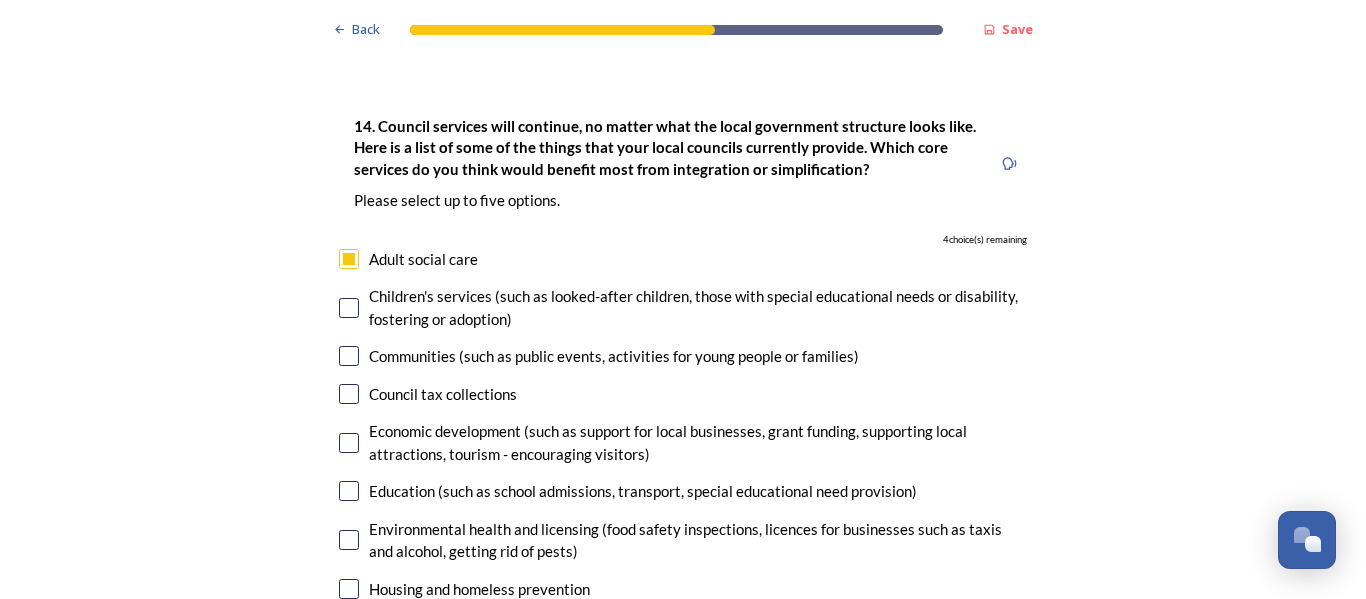 scroll, scrollTop: 4498, scrollLeft: 0, axis: vertical 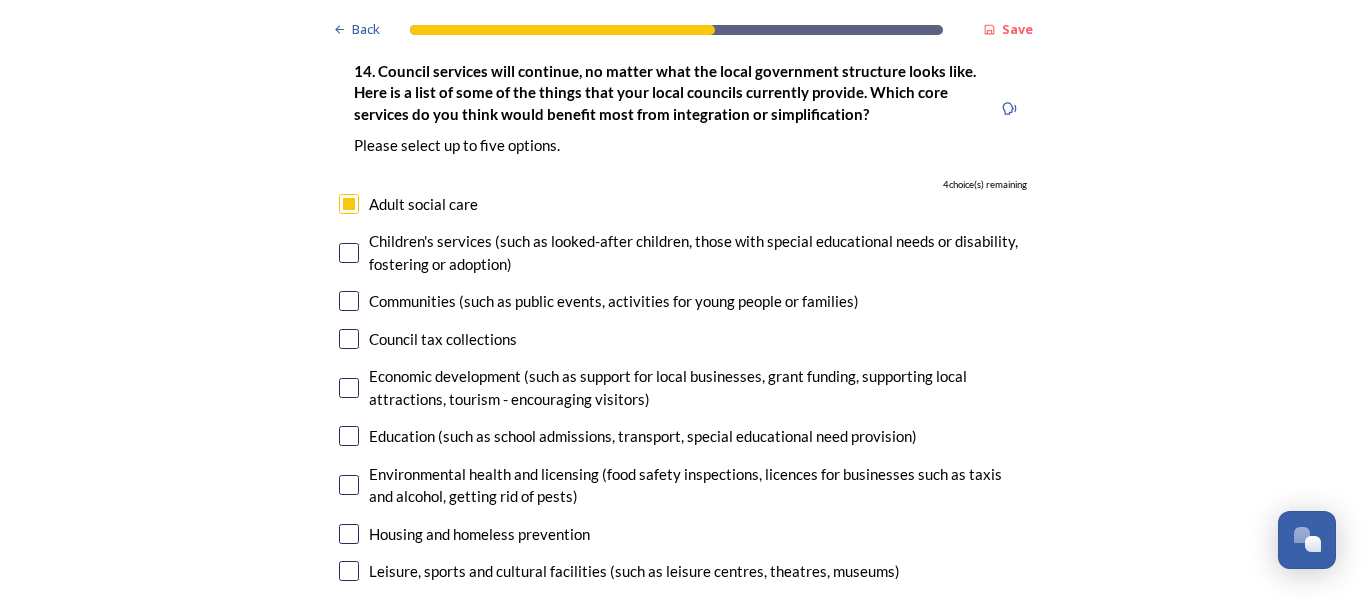 click at bounding box center (349, 436) 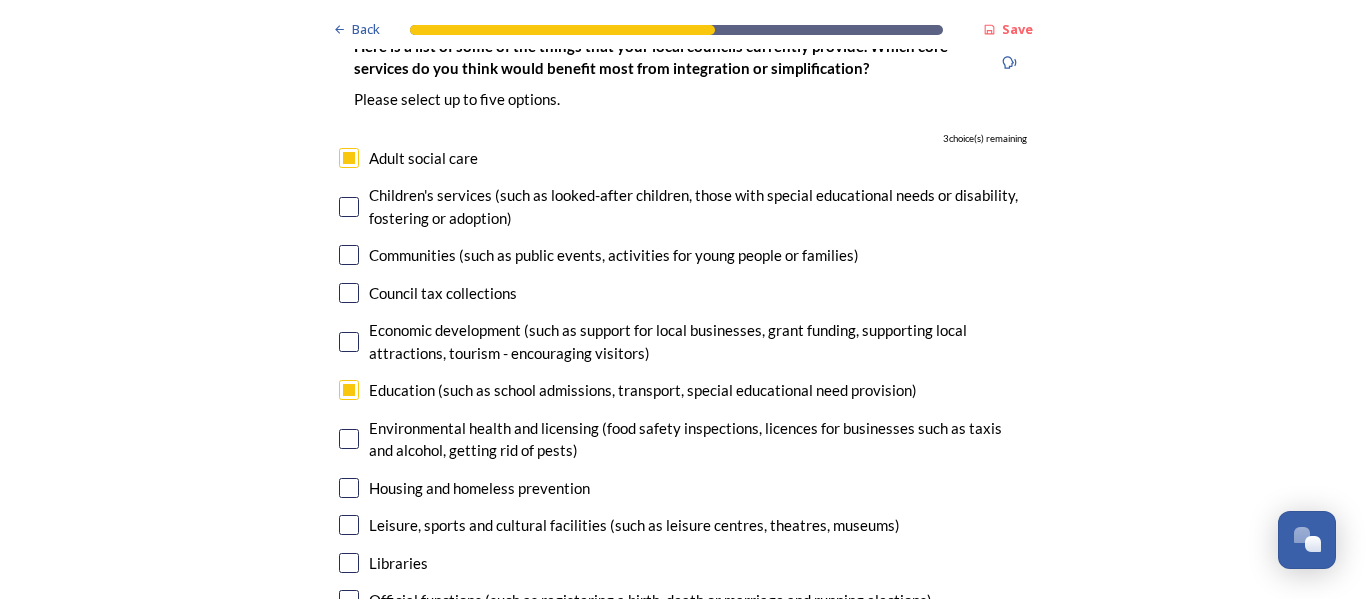 scroll, scrollTop: 4650, scrollLeft: 0, axis: vertical 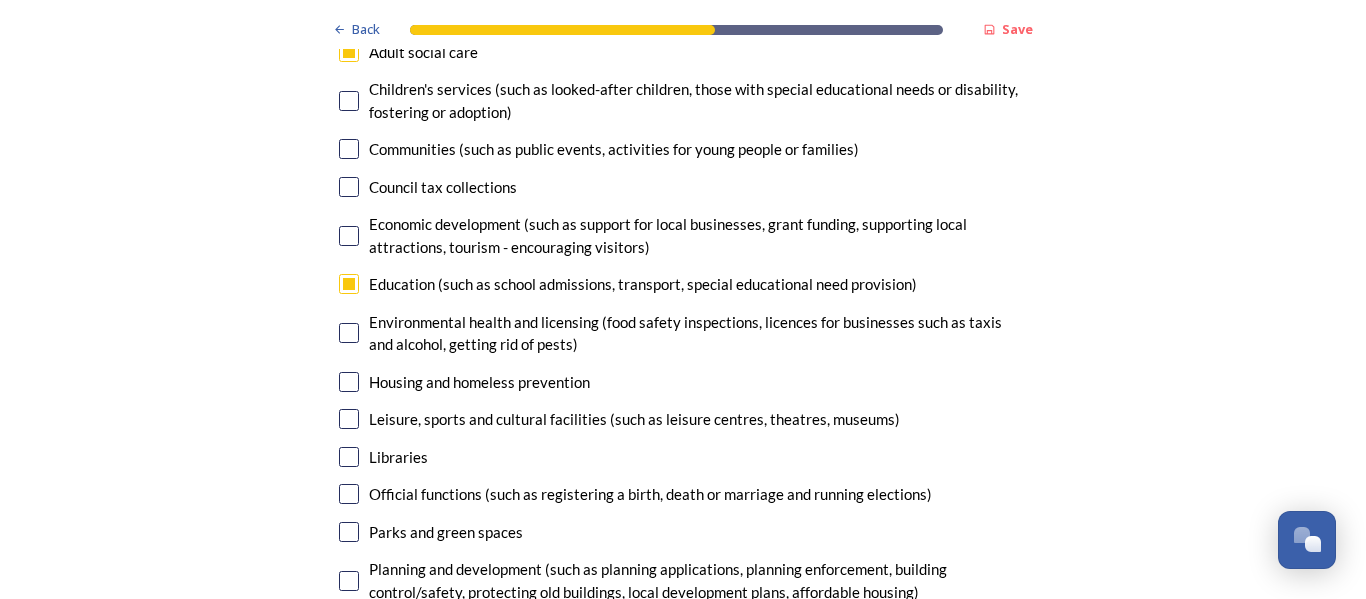 click at bounding box center [349, 382] 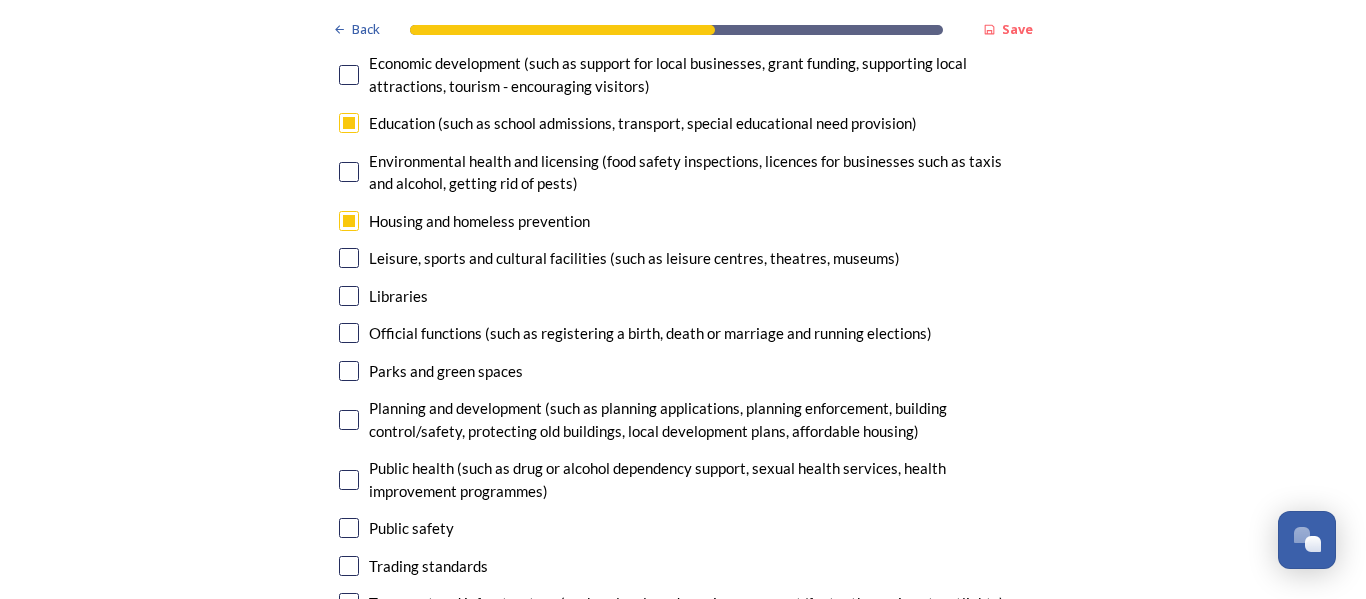 scroll, scrollTop: 4836, scrollLeft: 0, axis: vertical 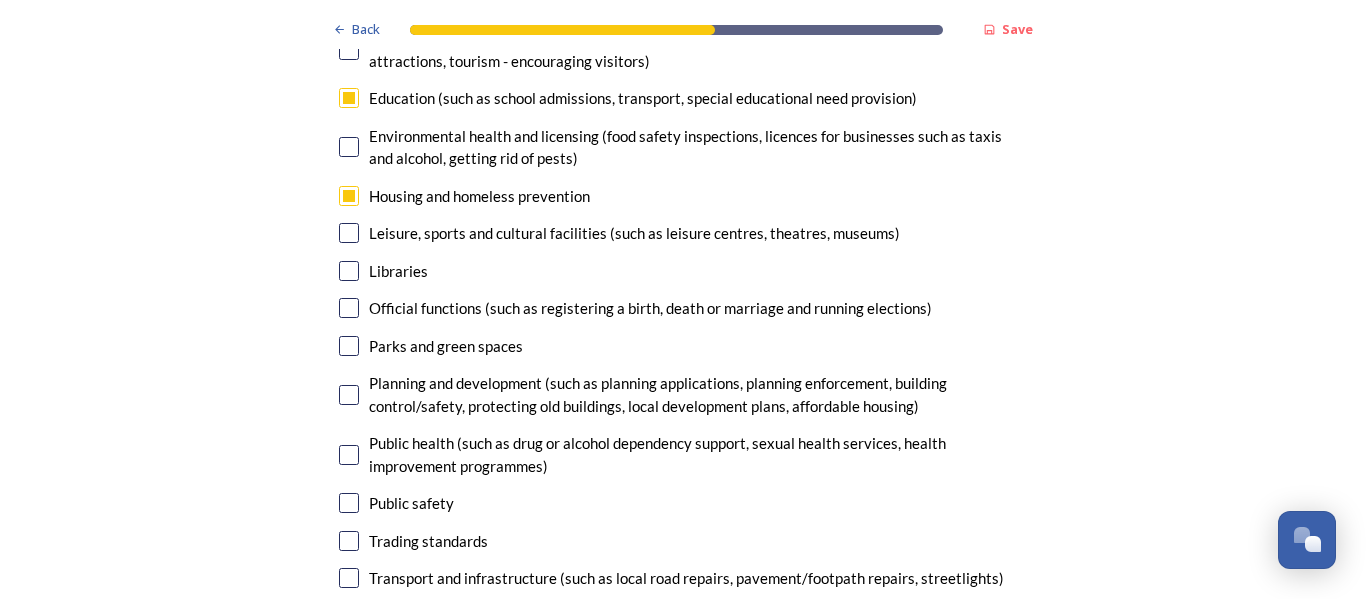 click at bounding box center (349, 346) 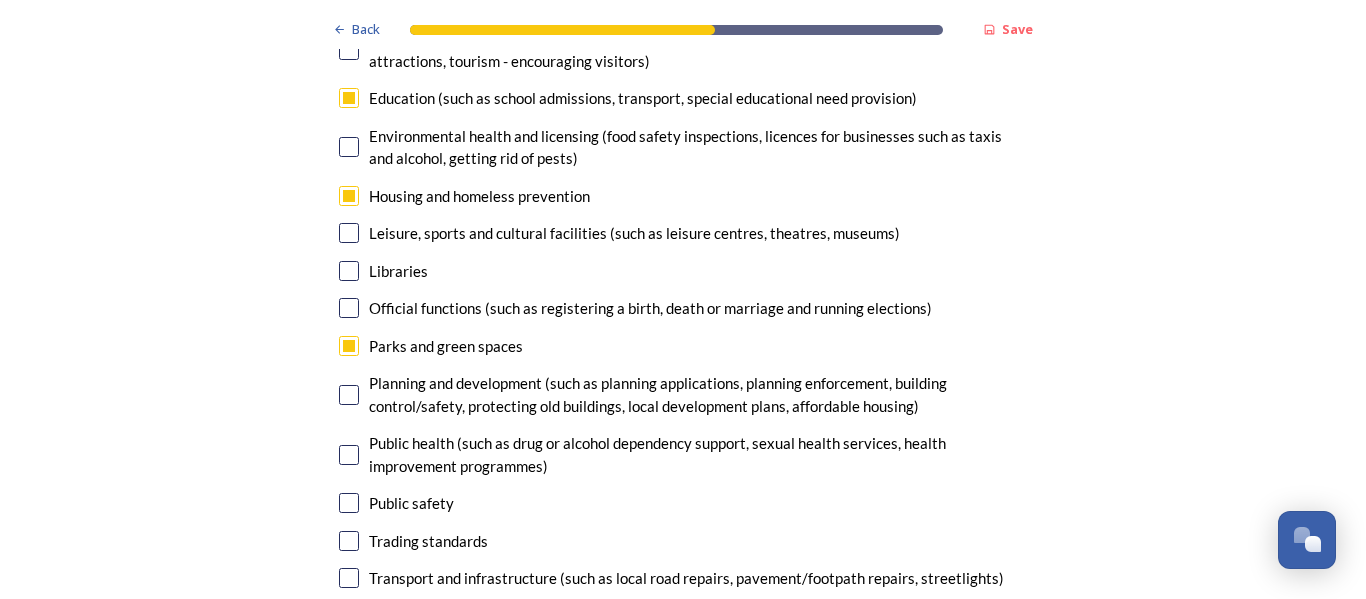 click at bounding box center [349, 395] 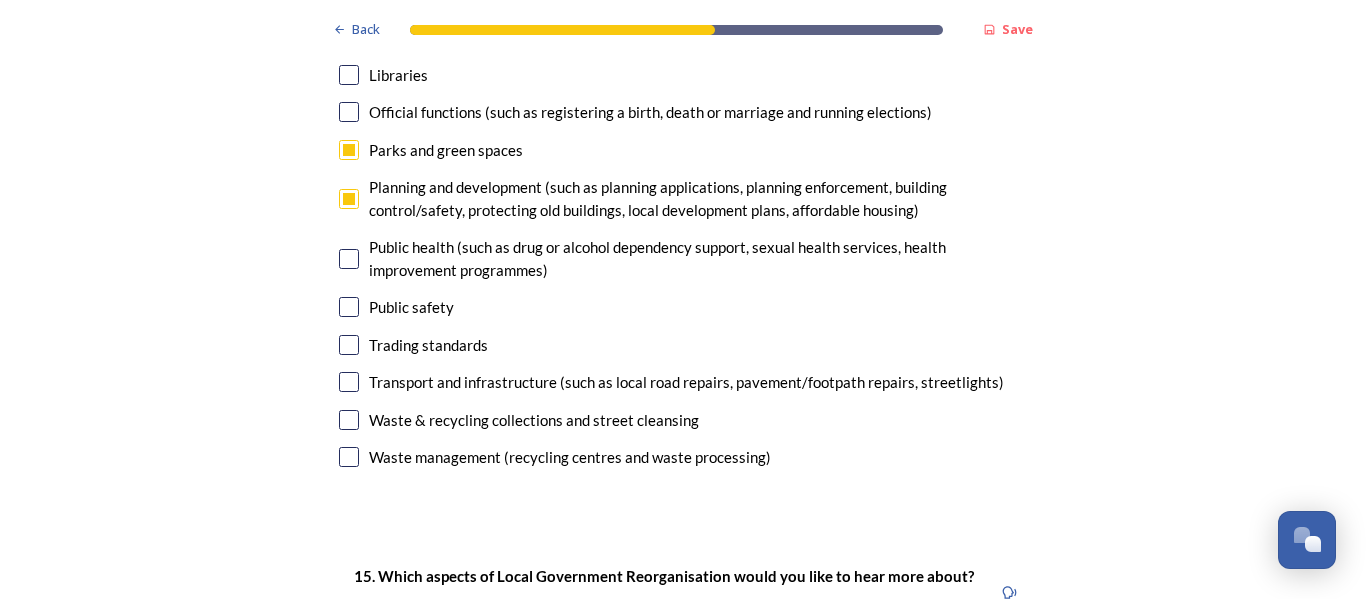 scroll, scrollTop: 5113, scrollLeft: 0, axis: vertical 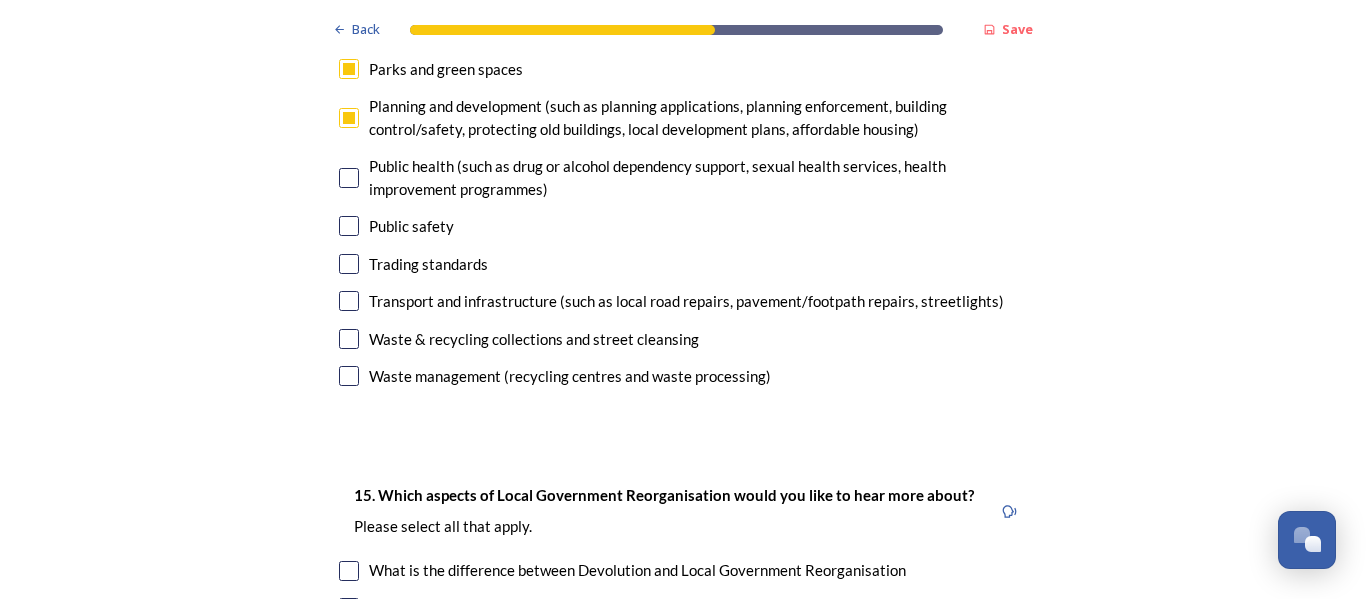 click at bounding box center (349, 301) 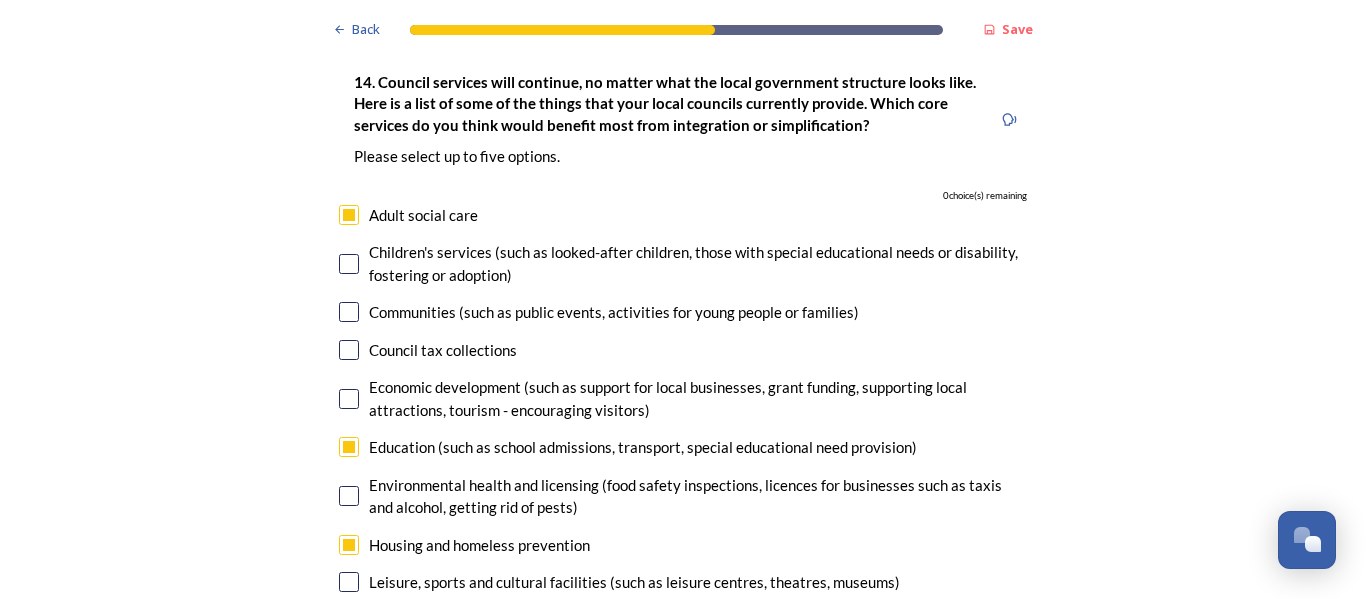 scroll, scrollTop: 4489, scrollLeft: 0, axis: vertical 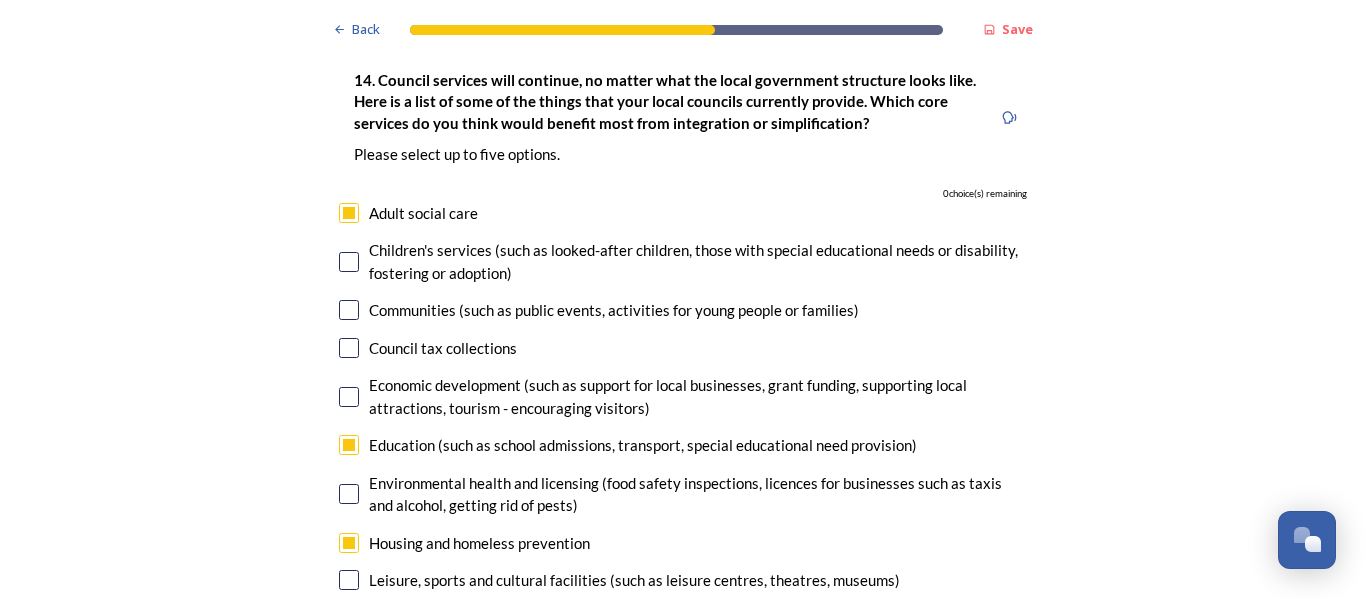 click at bounding box center [349, 543] 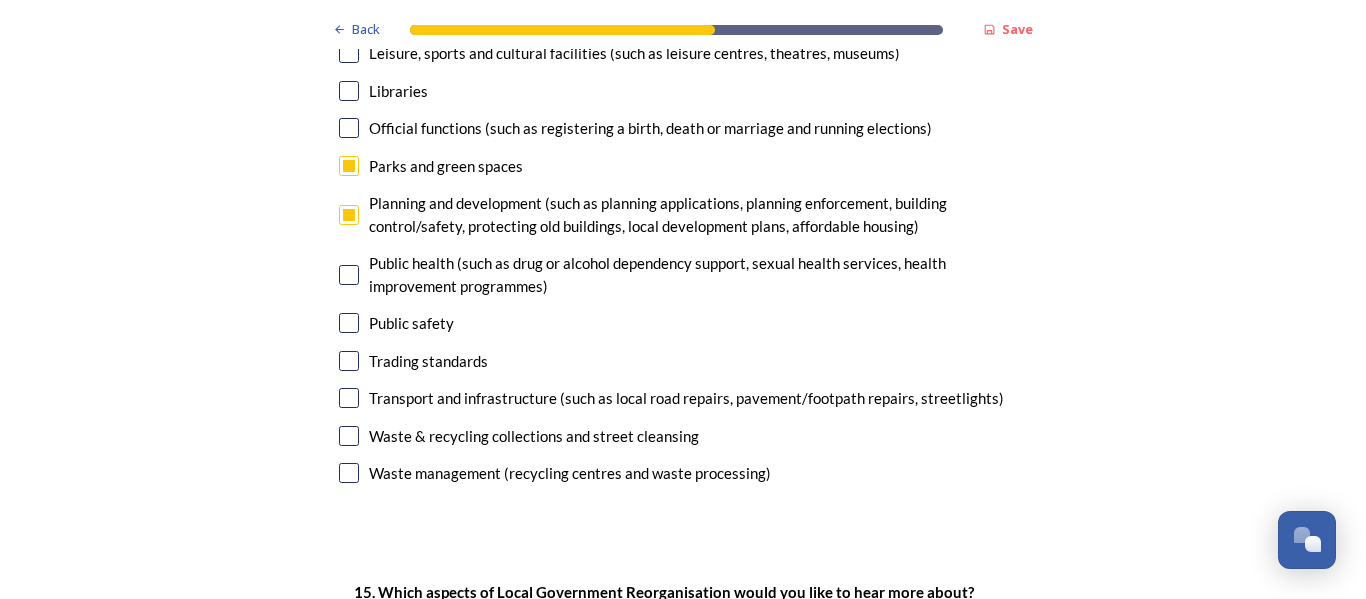 scroll, scrollTop: 5030, scrollLeft: 0, axis: vertical 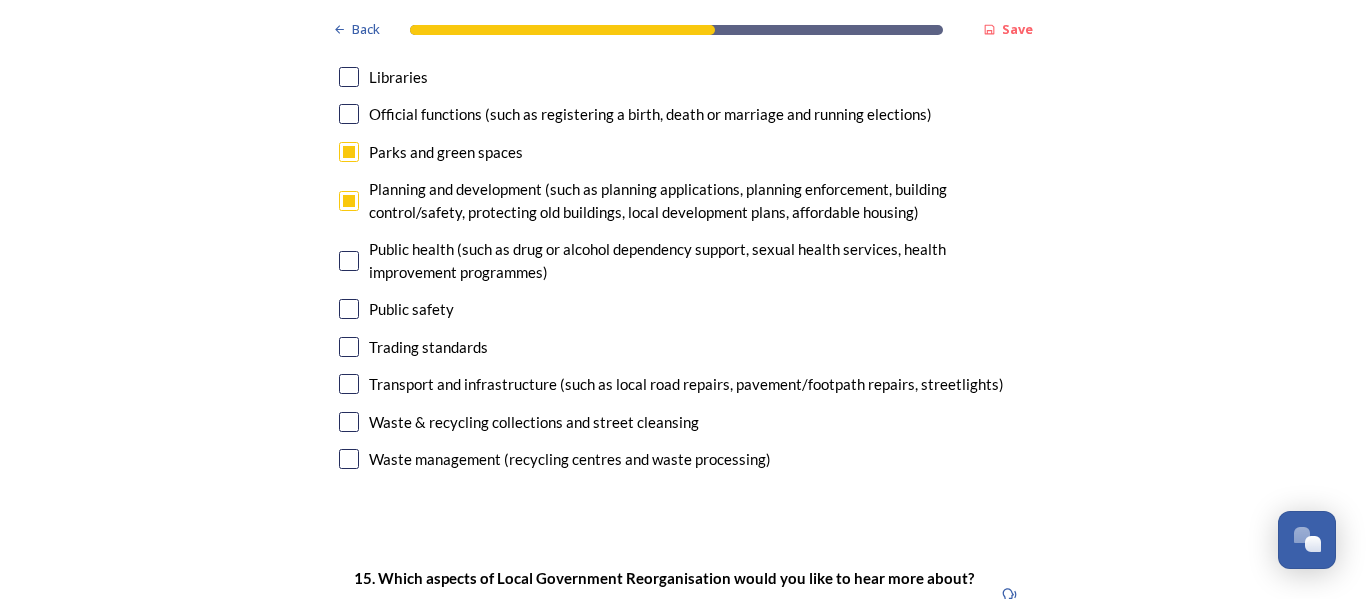 click at bounding box center [349, 384] 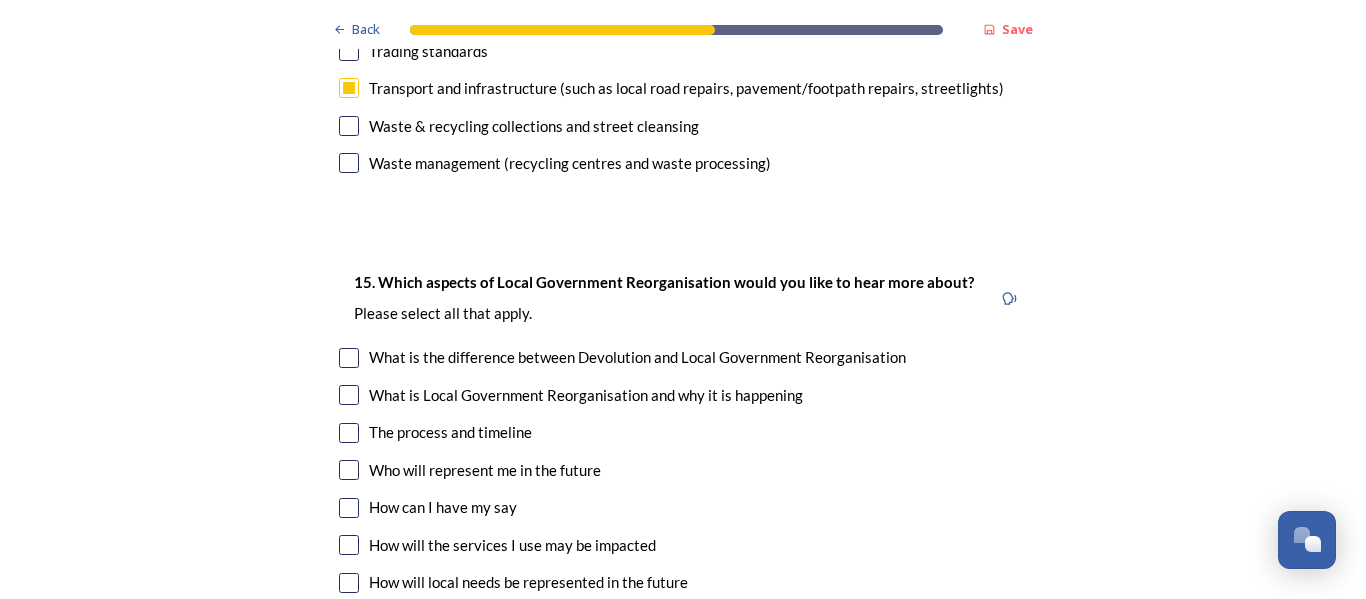 scroll, scrollTop: 5389, scrollLeft: 0, axis: vertical 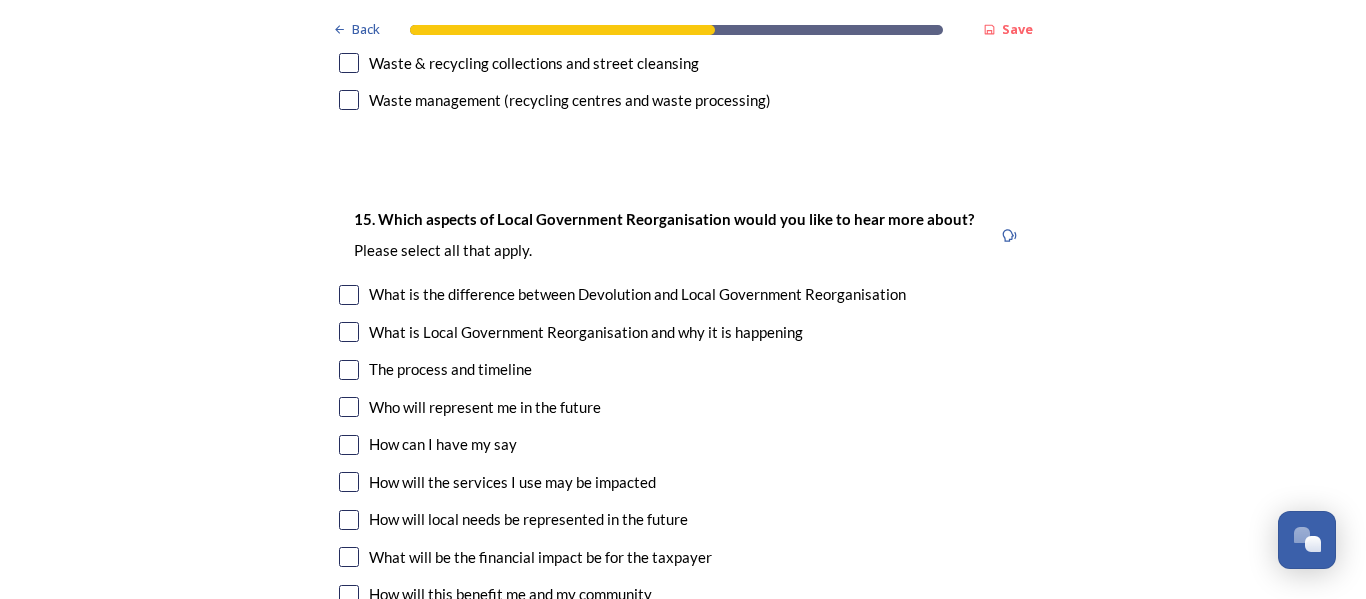 click at bounding box center [349, 407] 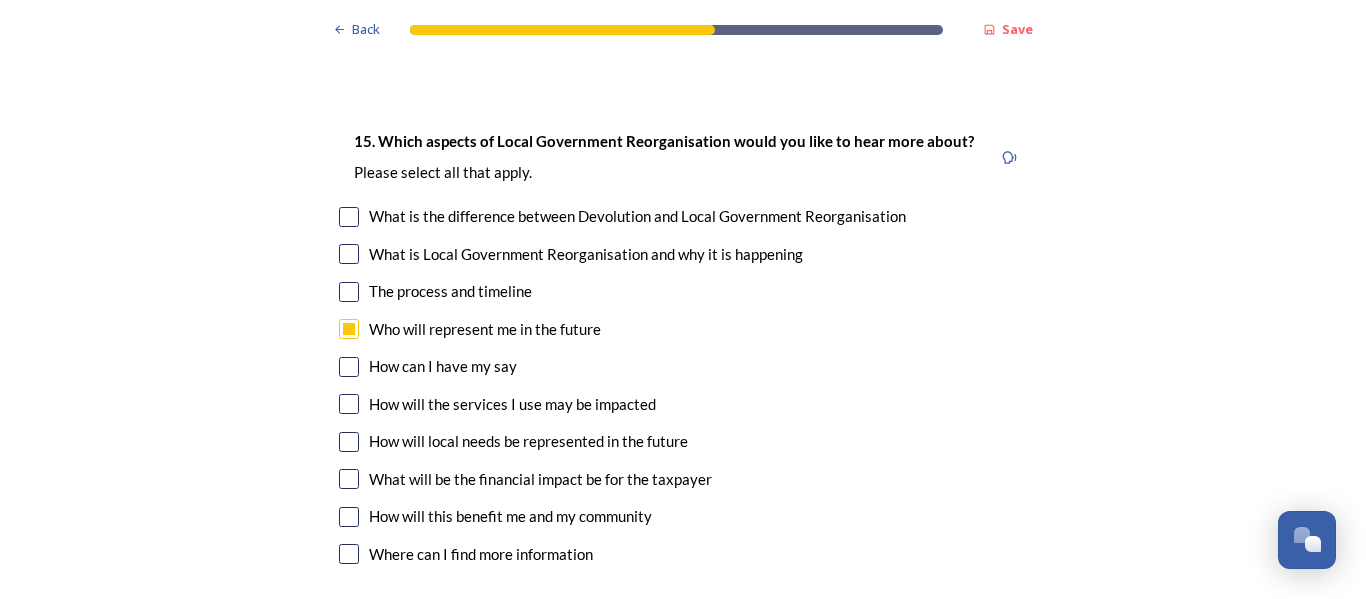 scroll, scrollTop: 5506, scrollLeft: 0, axis: vertical 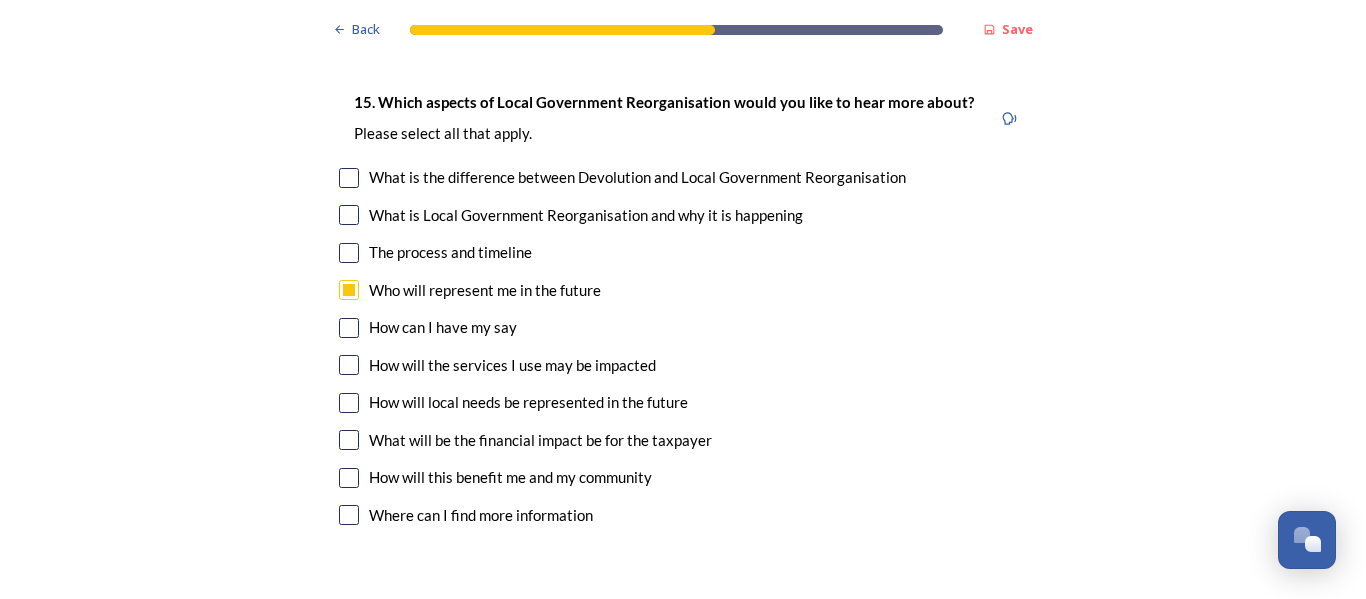 click at bounding box center [349, 403] 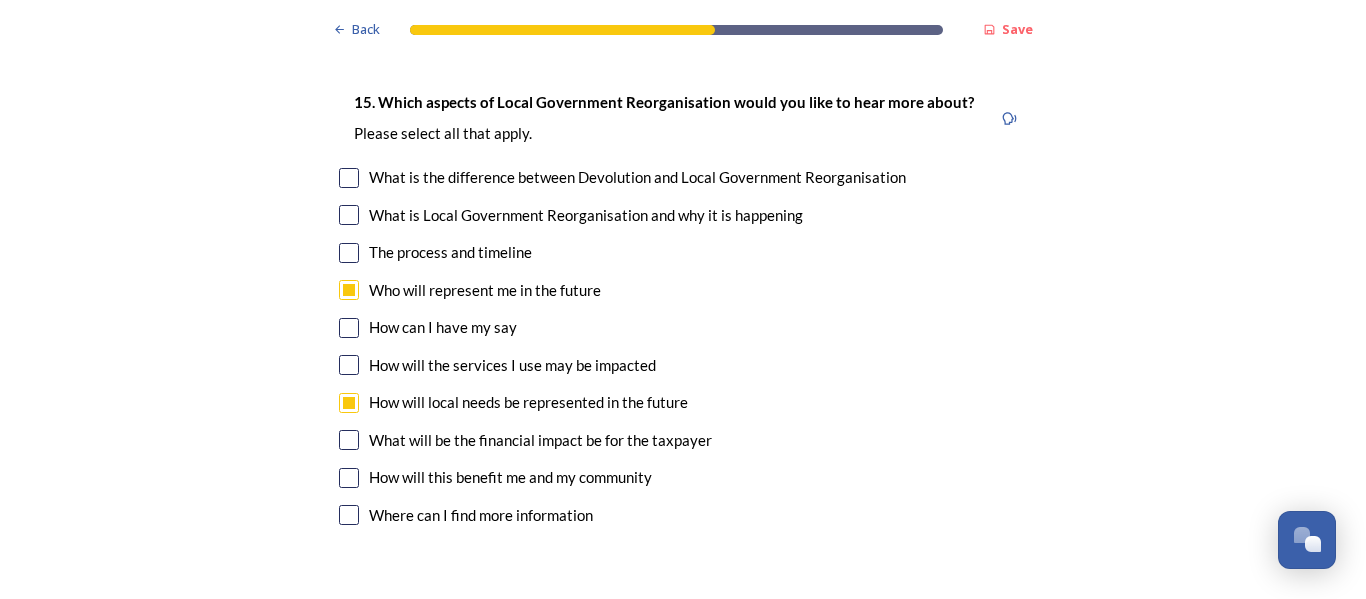 click at bounding box center [349, 440] 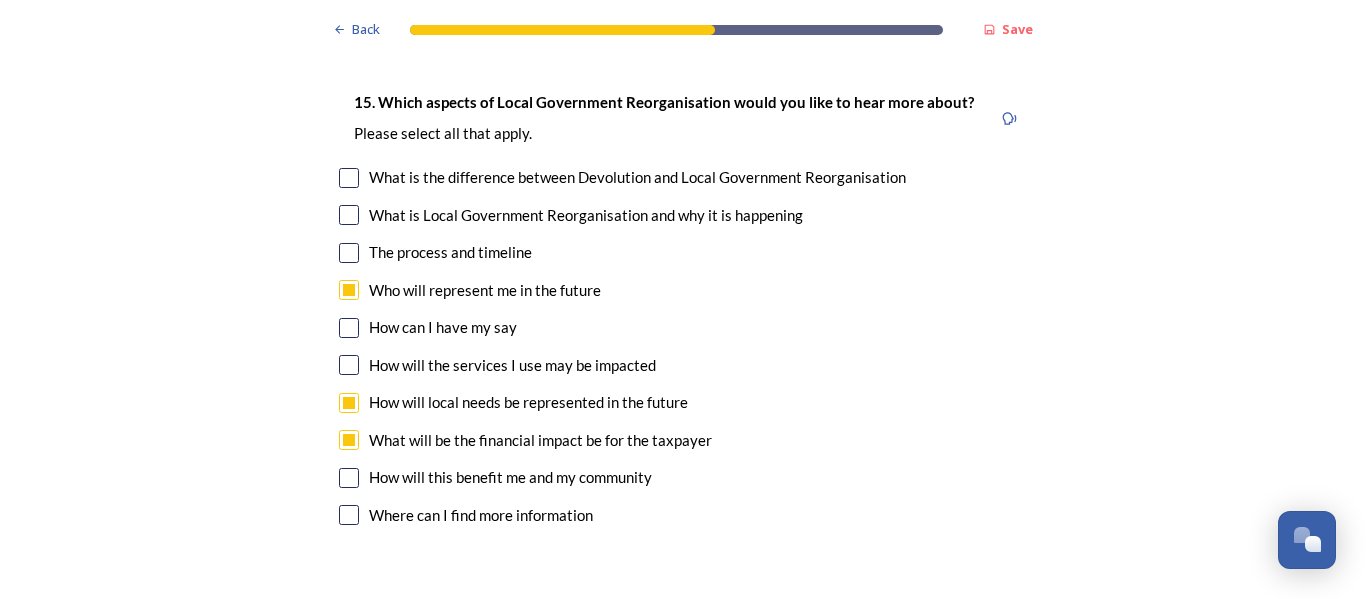 click at bounding box center [349, 478] 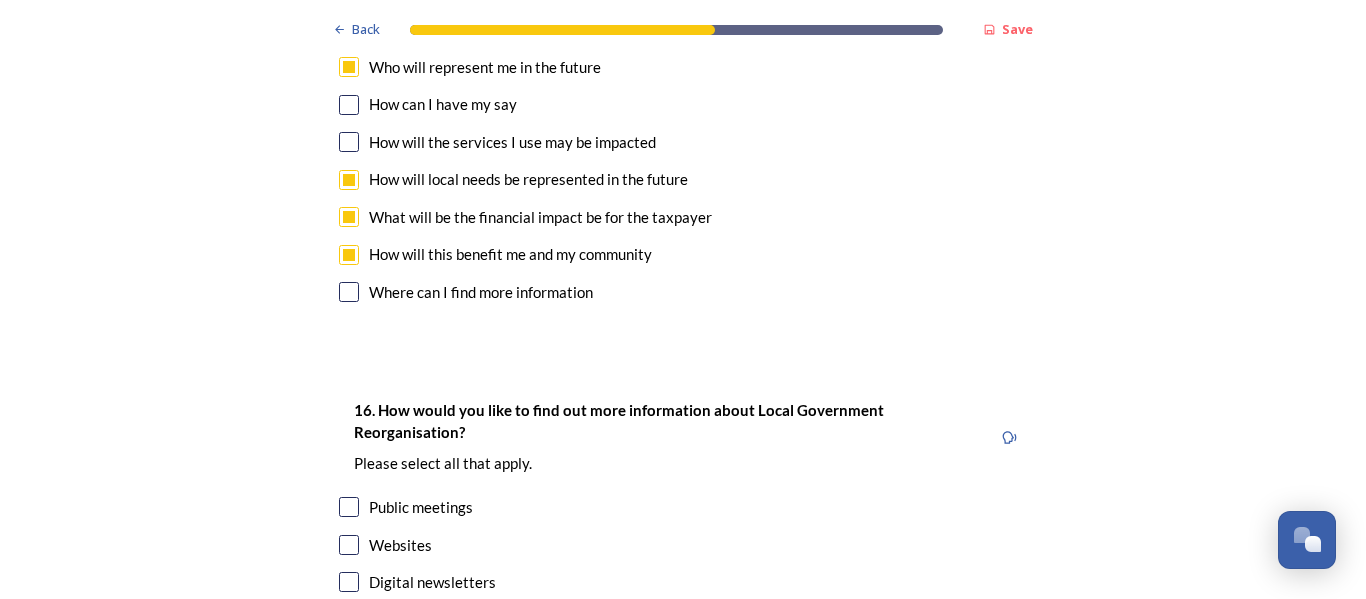 scroll, scrollTop: 5768, scrollLeft: 0, axis: vertical 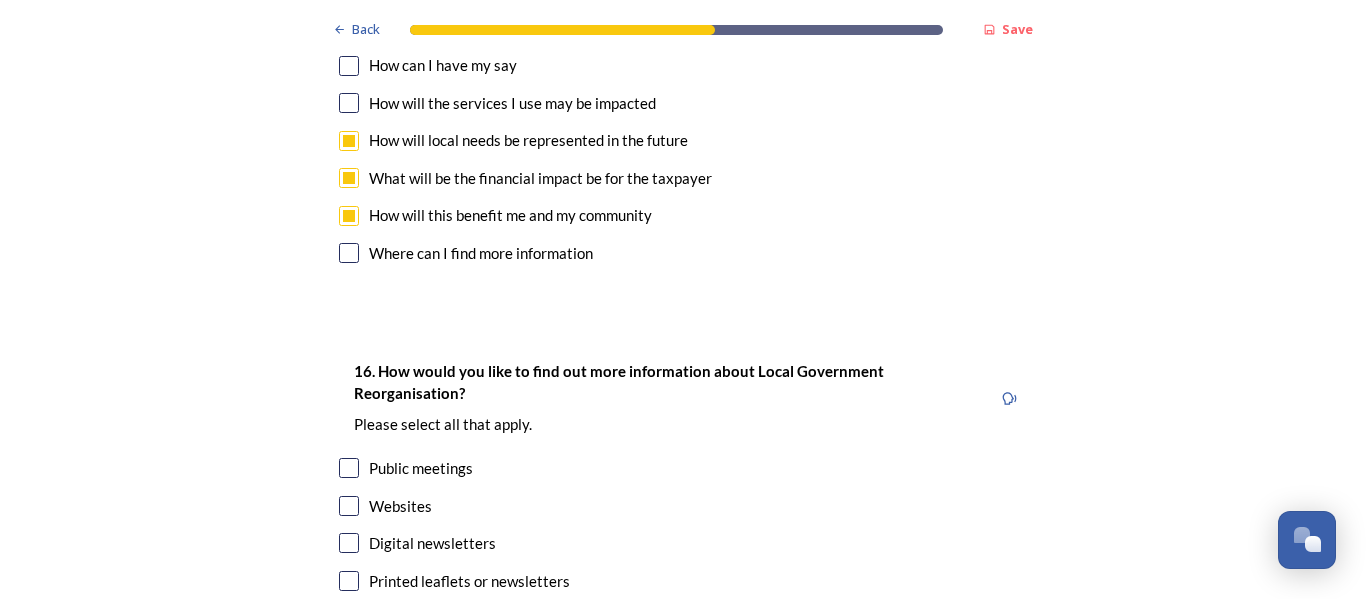 click at bounding box center [349, 543] 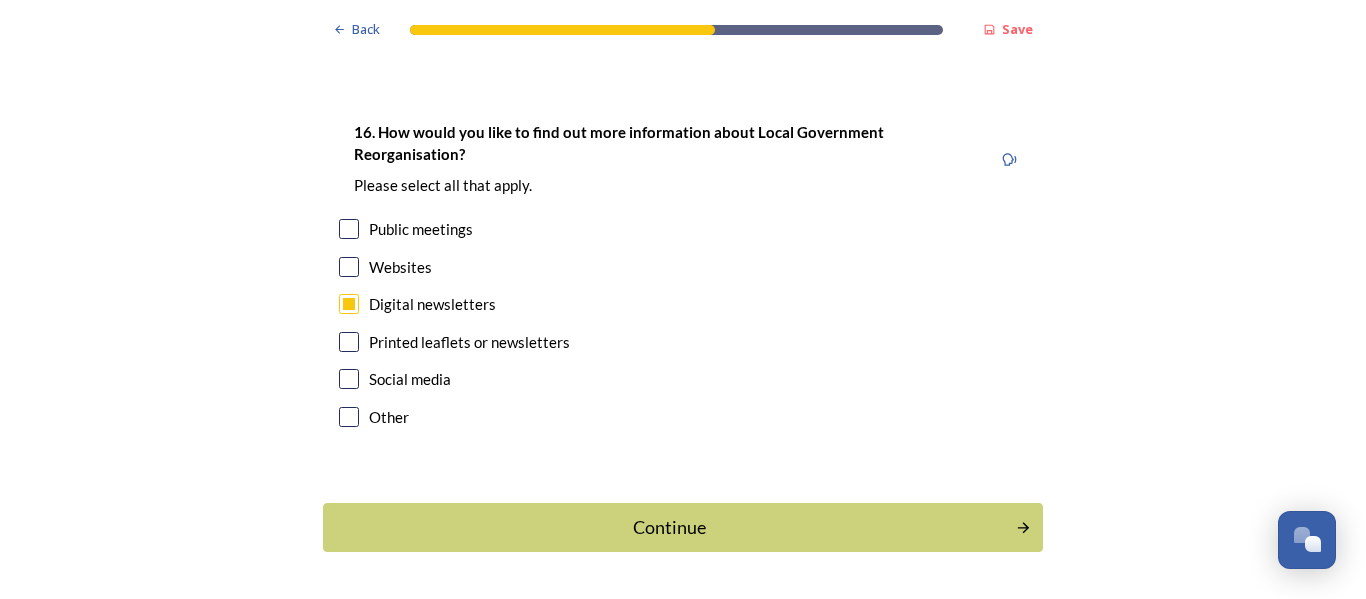 scroll, scrollTop: 6010, scrollLeft: 0, axis: vertical 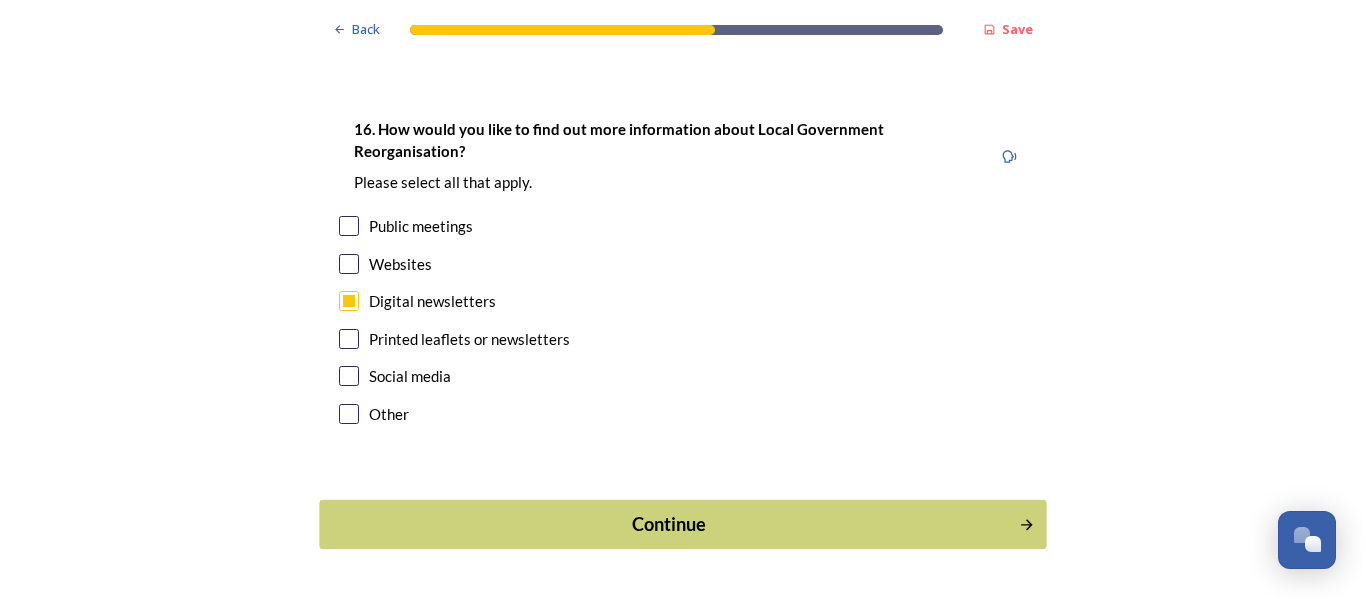 click on "Continue" at bounding box center (669, 524) 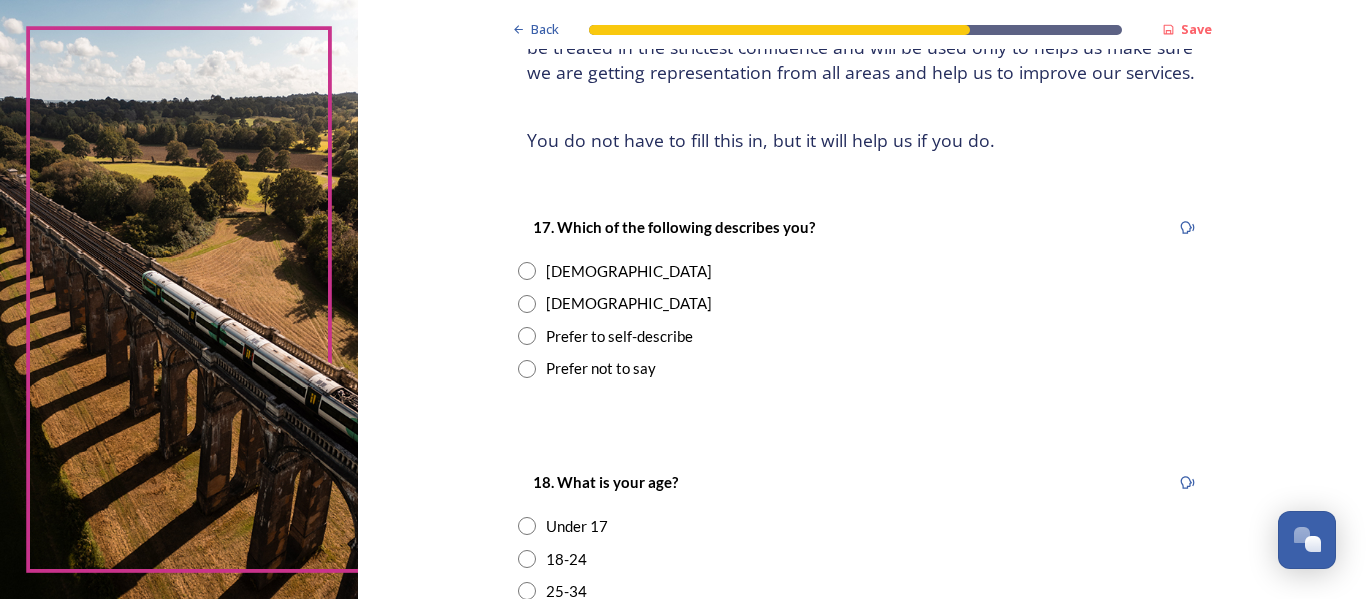 scroll, scrollTop: 213, scrollLeft: 0, axis: vertical 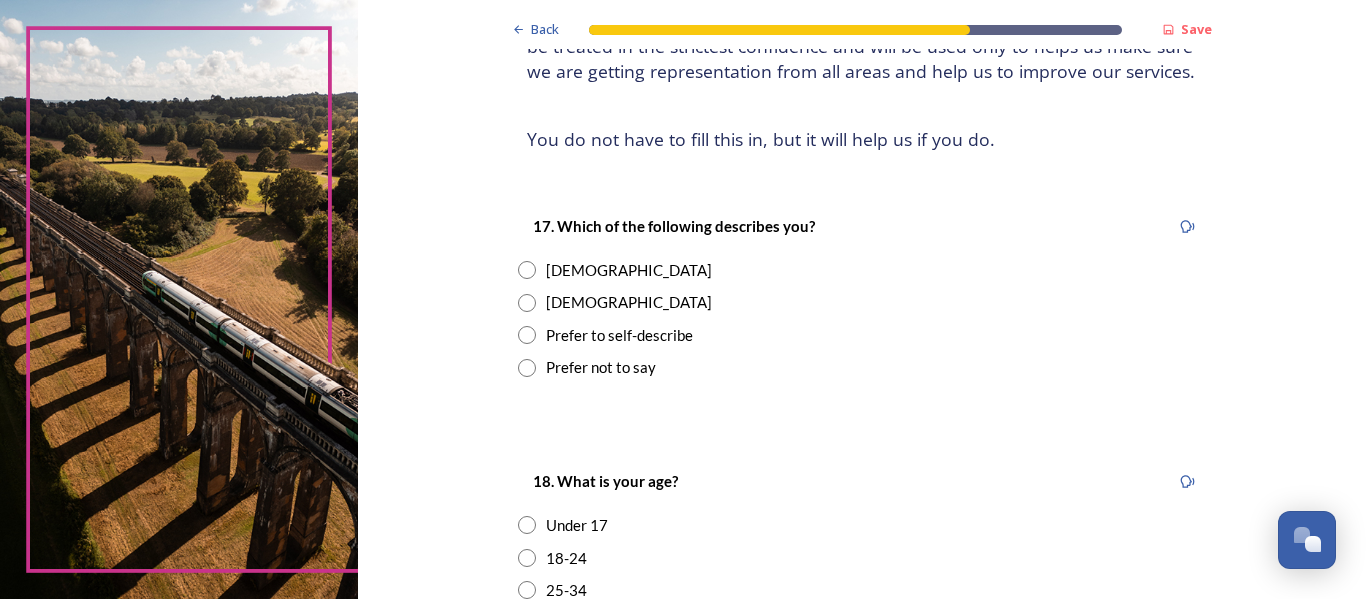 click at bounding box center [527, 270] 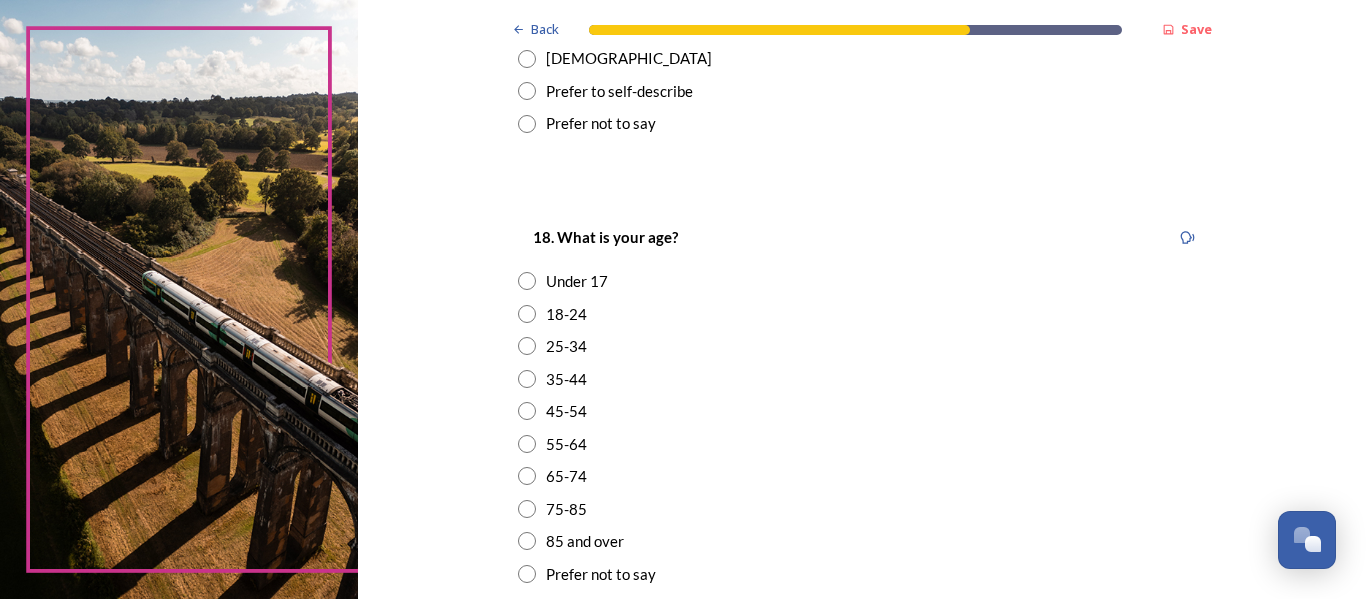 scroll, scrollTop: 475, scrollLeft: 0, axis: vertical 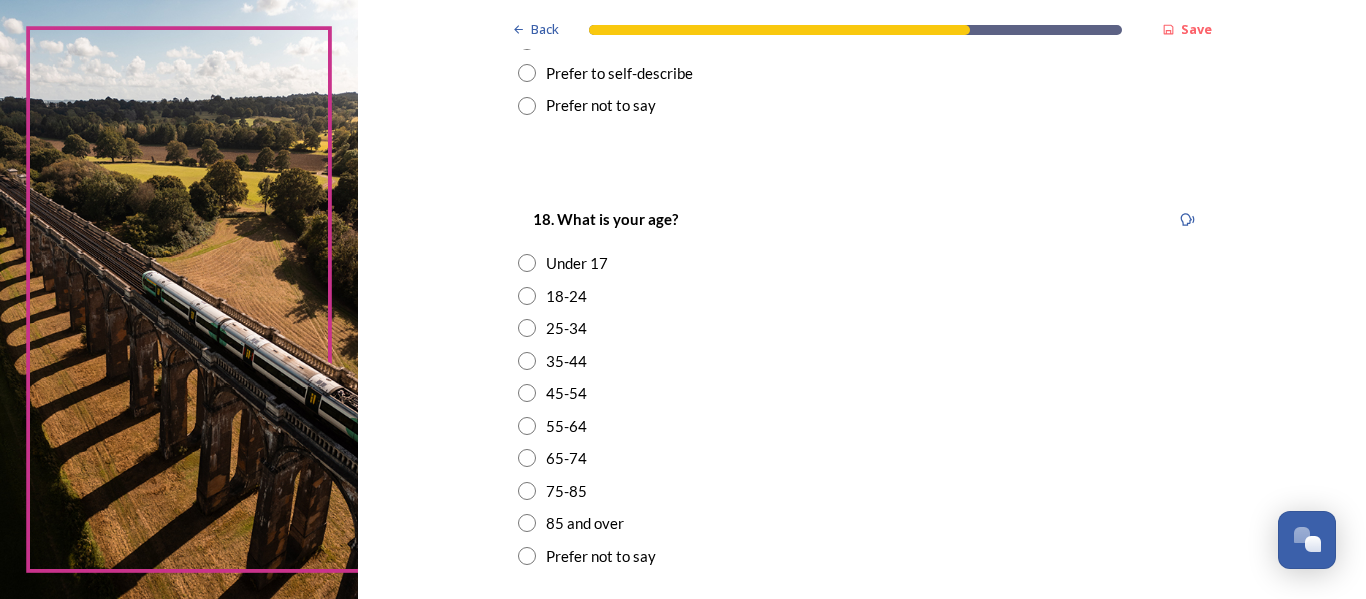 click at bounding box center (527, 426) 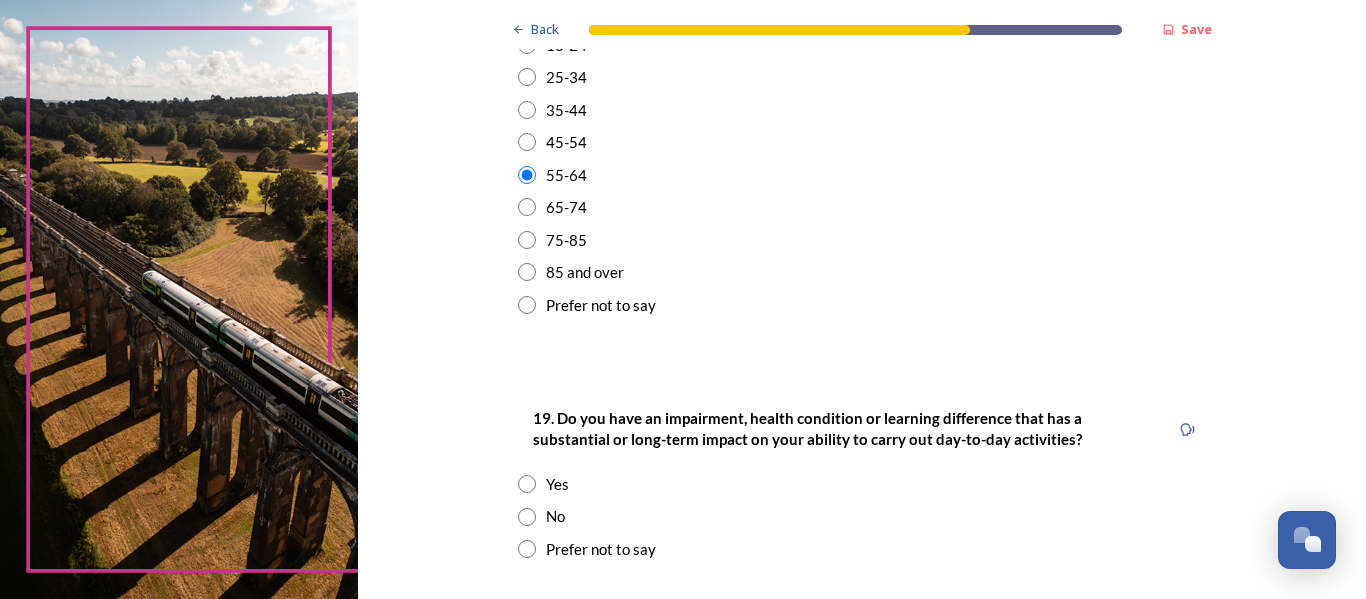scroll, scrollTop: 781, scrollLeft: 0, axis: vertical 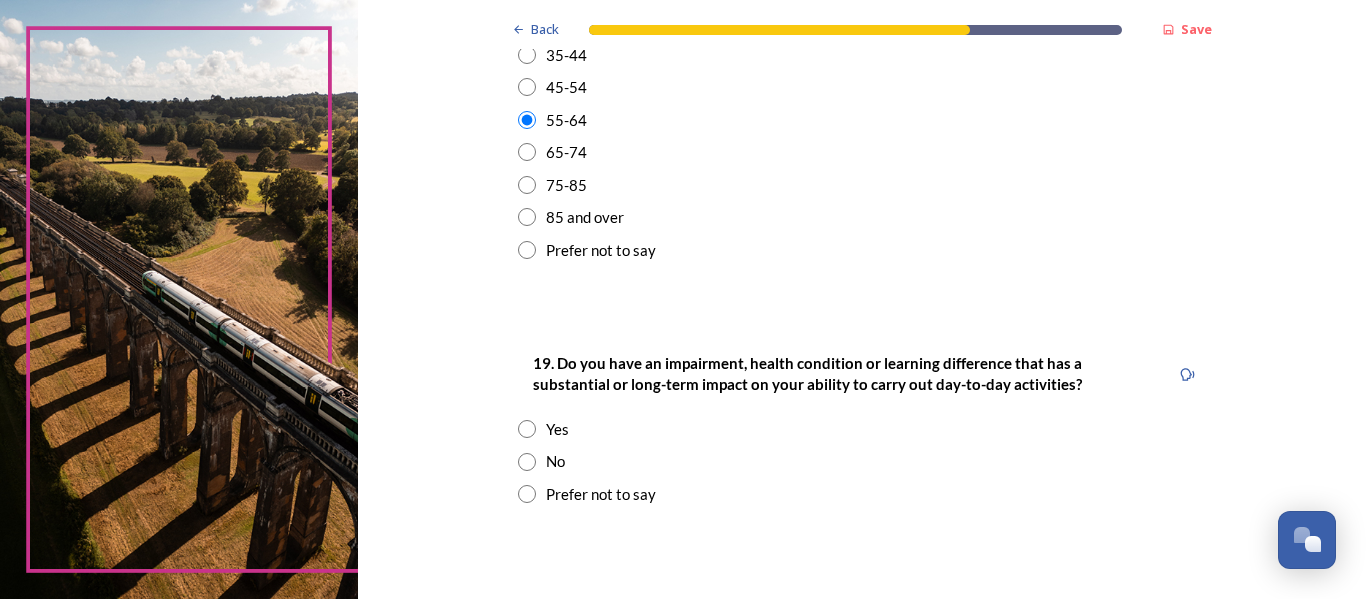 click at bounding box center (527, 429) 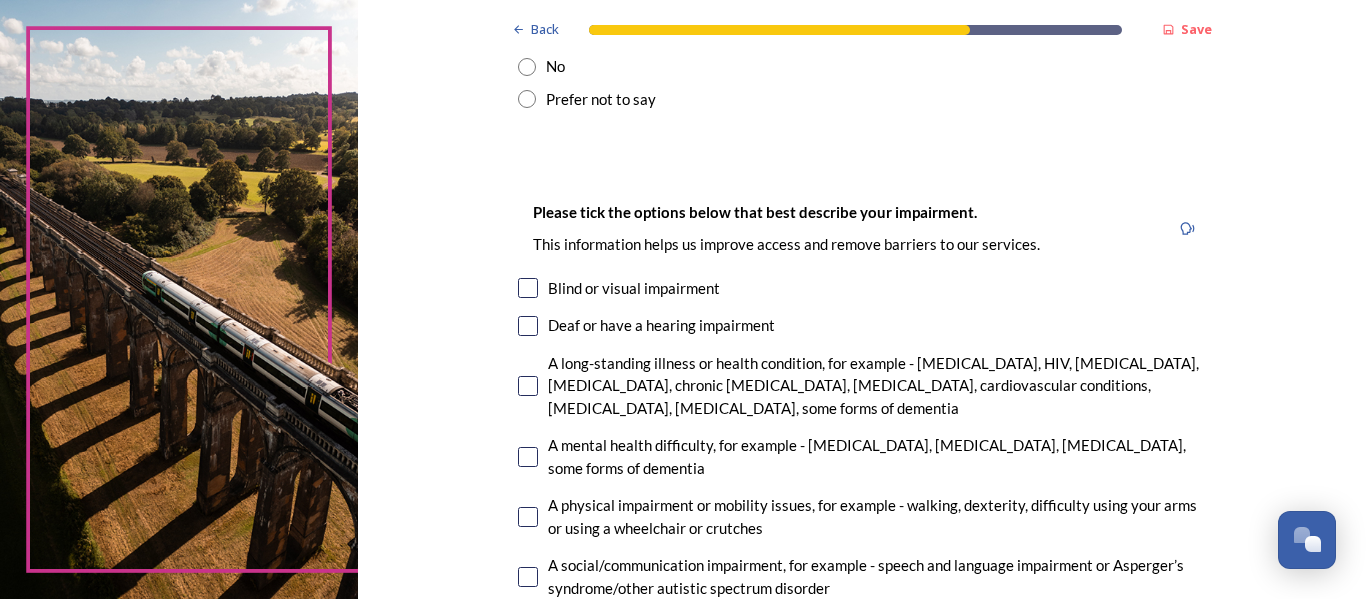 scroll, scrollTop: 1178, scrollLeft: 0, axis: vertical 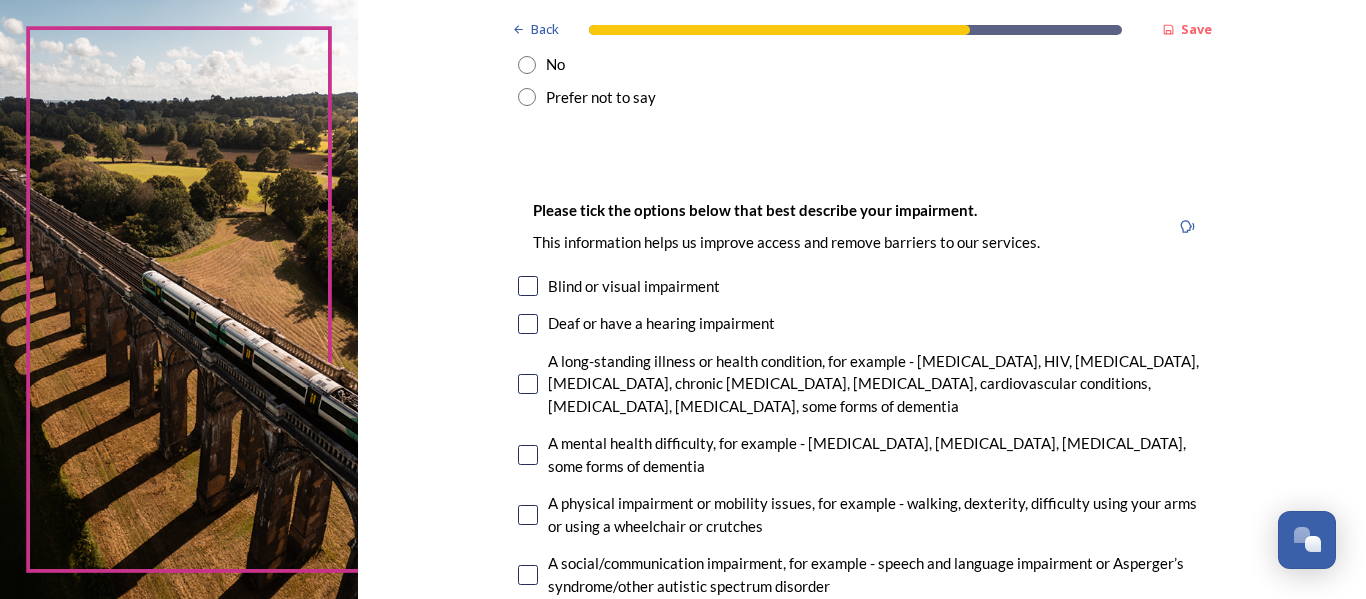 click at bounding box center [528, 384] 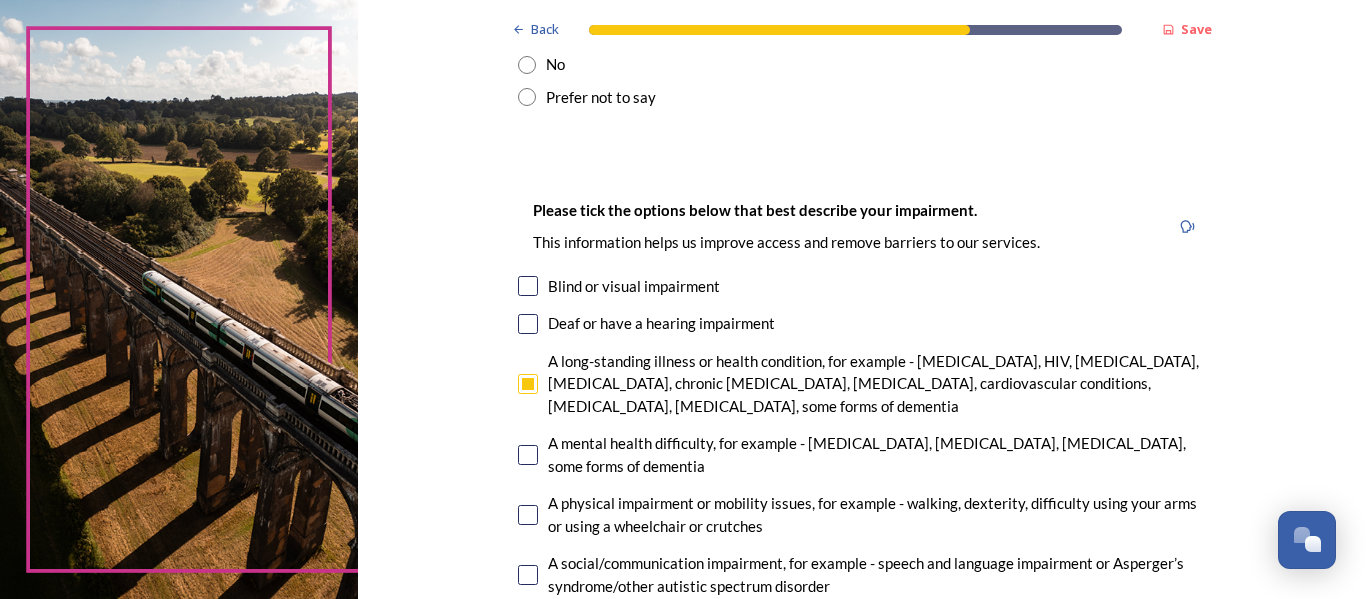 click on "A mental health difficulty, for example - [MEDICAL_DATA], [MEDICAL_DATA], [MEDICAL_DATA], some forms of dementia" at bounding box center (862, 454) 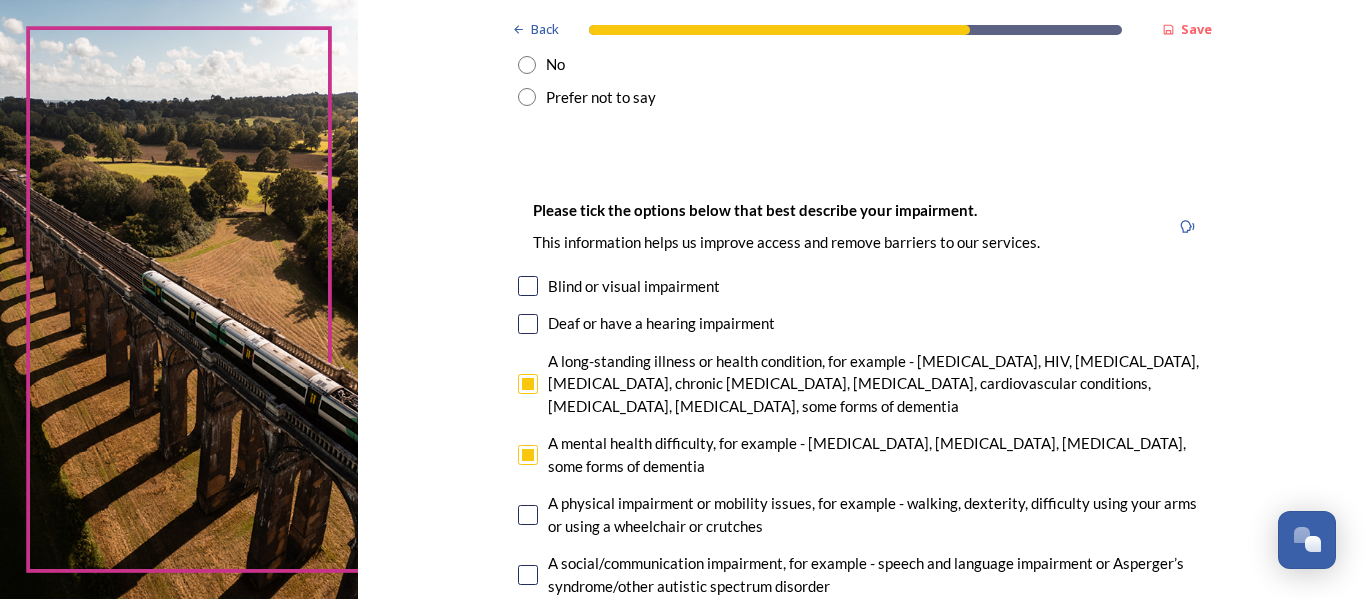 checkbox on "true" 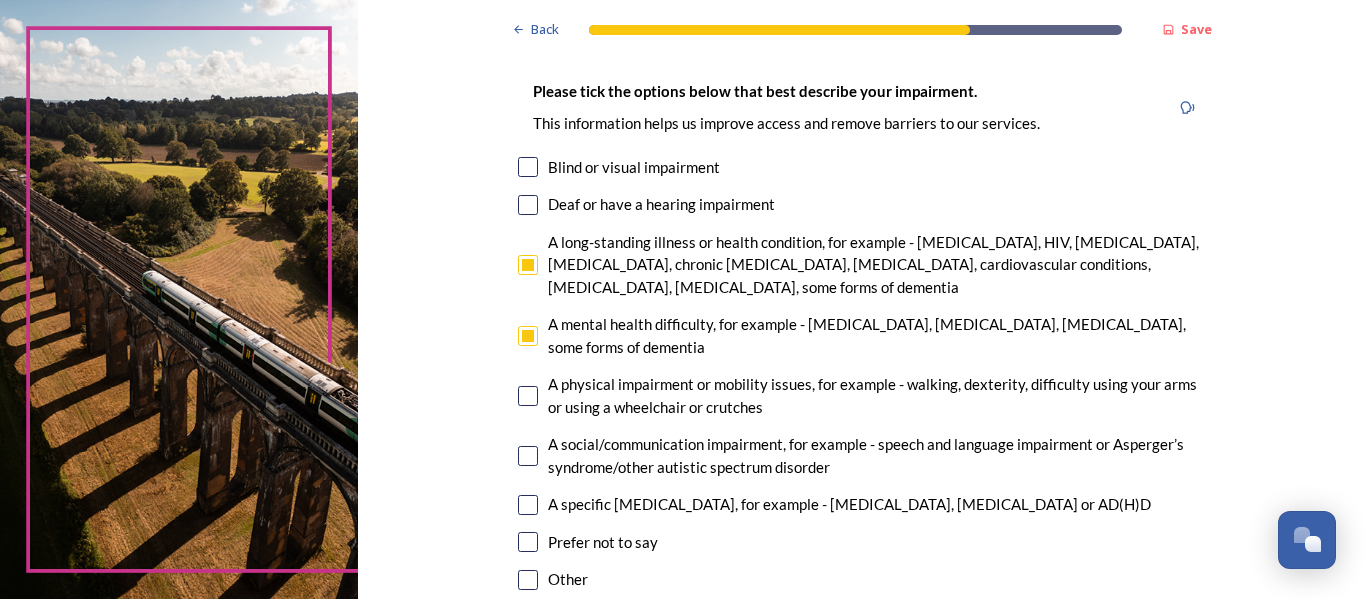 scroll, scrollTop: 1300, scrollLeft: 0, axis: vertical 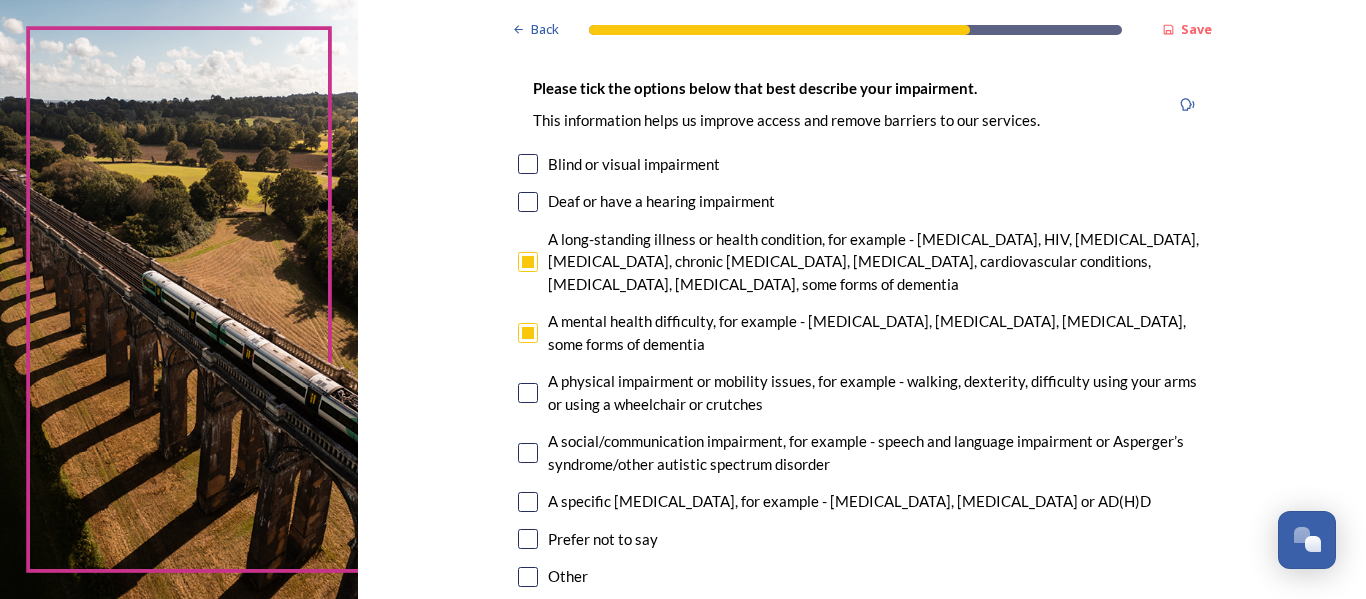 click at bounding box center (528, 393) 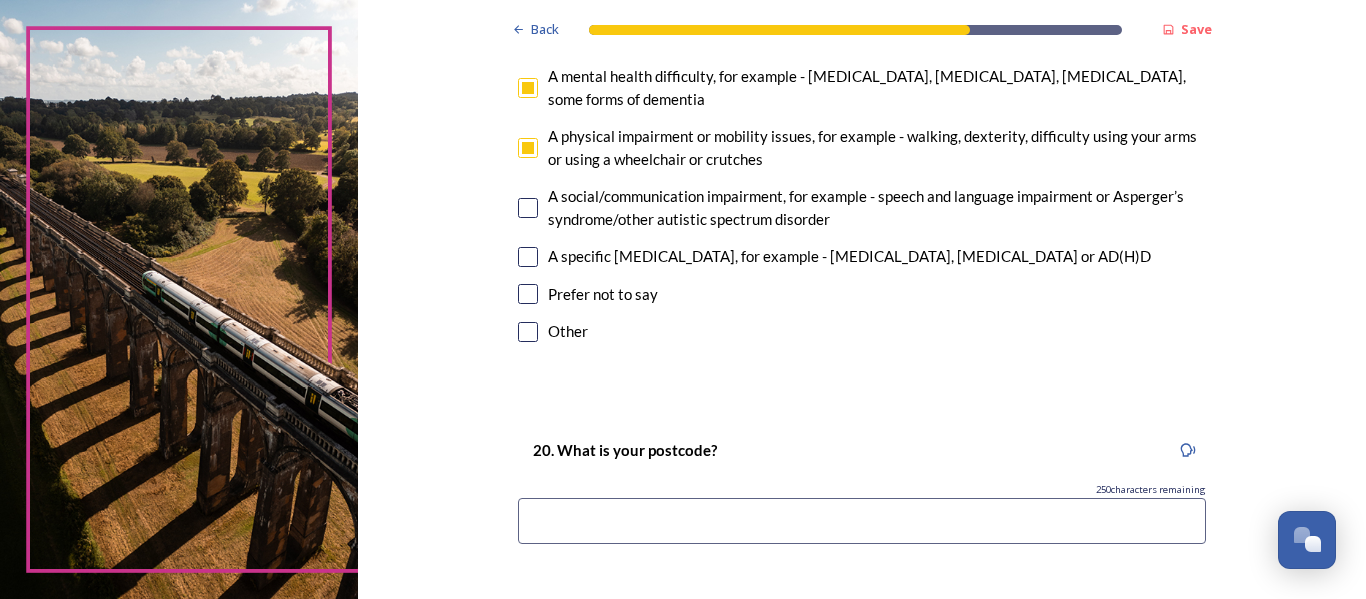 scroll, scrollTop: 1738, scrollLeft: 0, axis: vertical 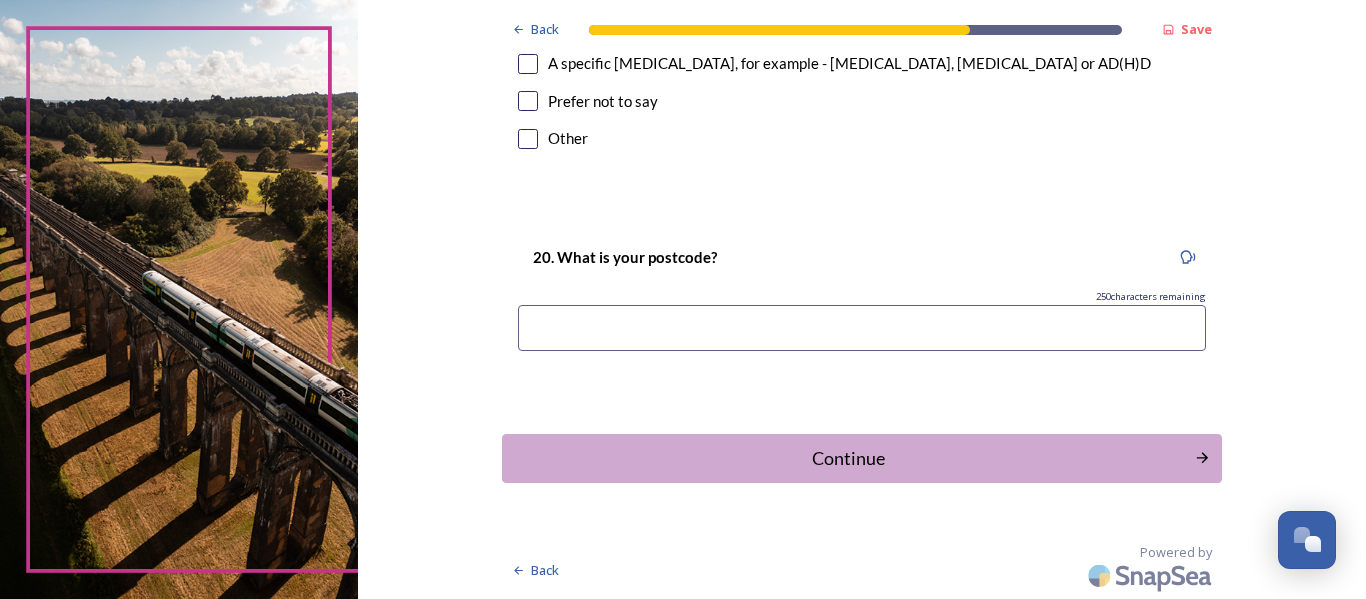 click at bounding box center [862, 328] 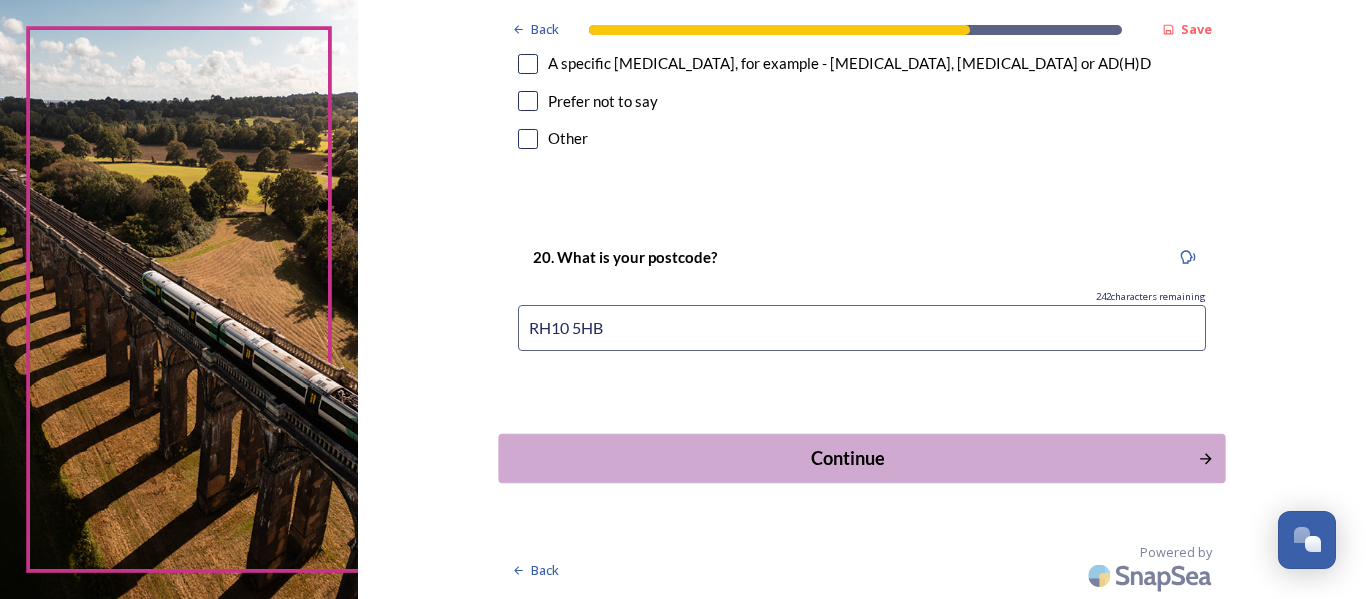 type on "RH10 5HB" 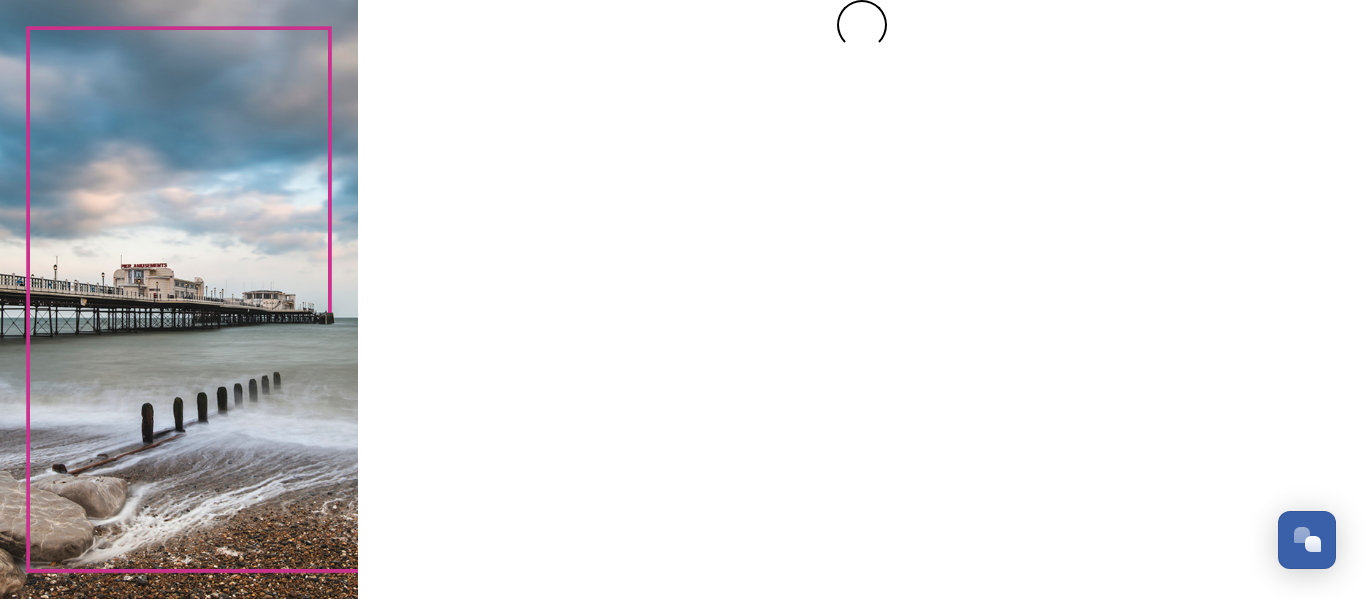 scroll, scrollTop: 0, scrollLeft: 0, axis: both 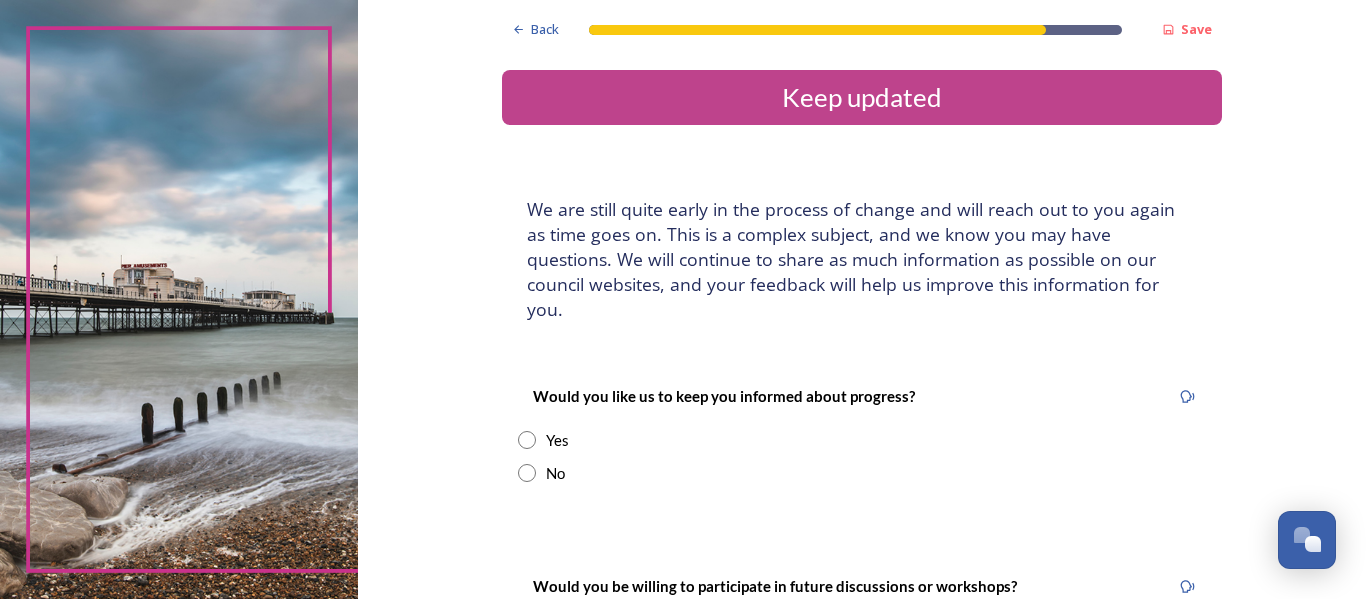 click at bounding box center (527, 440) 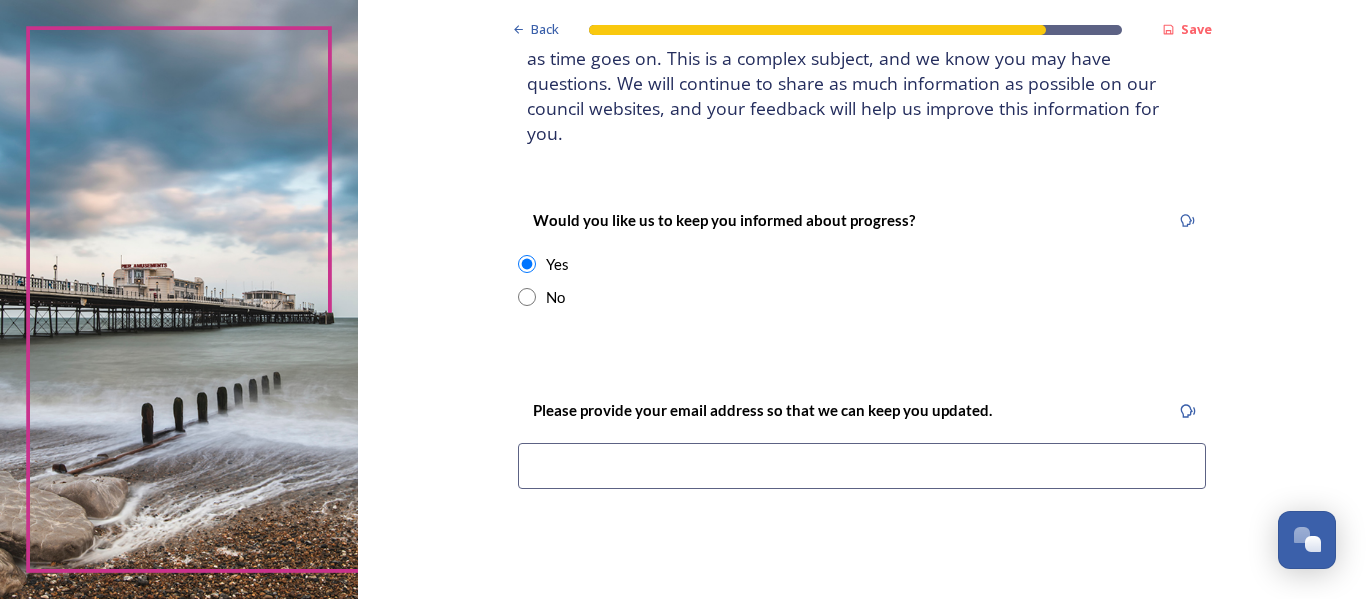 scroll, scrollTop: 247, scrollLeft: 0, axis: vertical 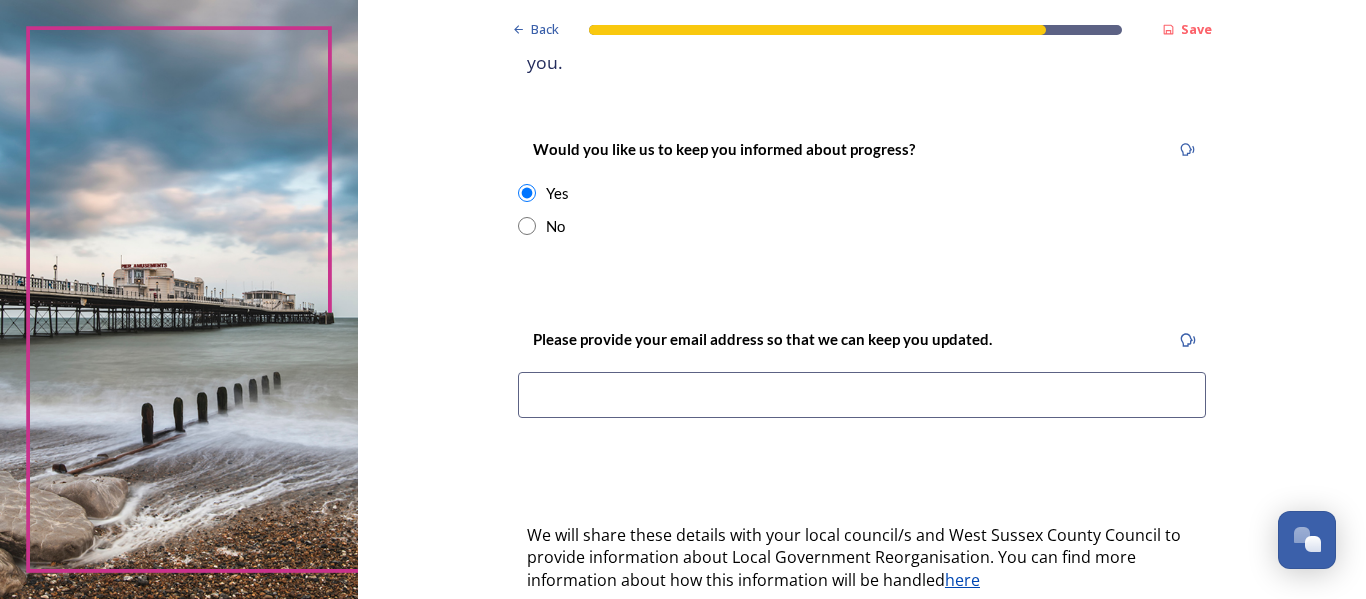 click at bounding box center (862, 395) 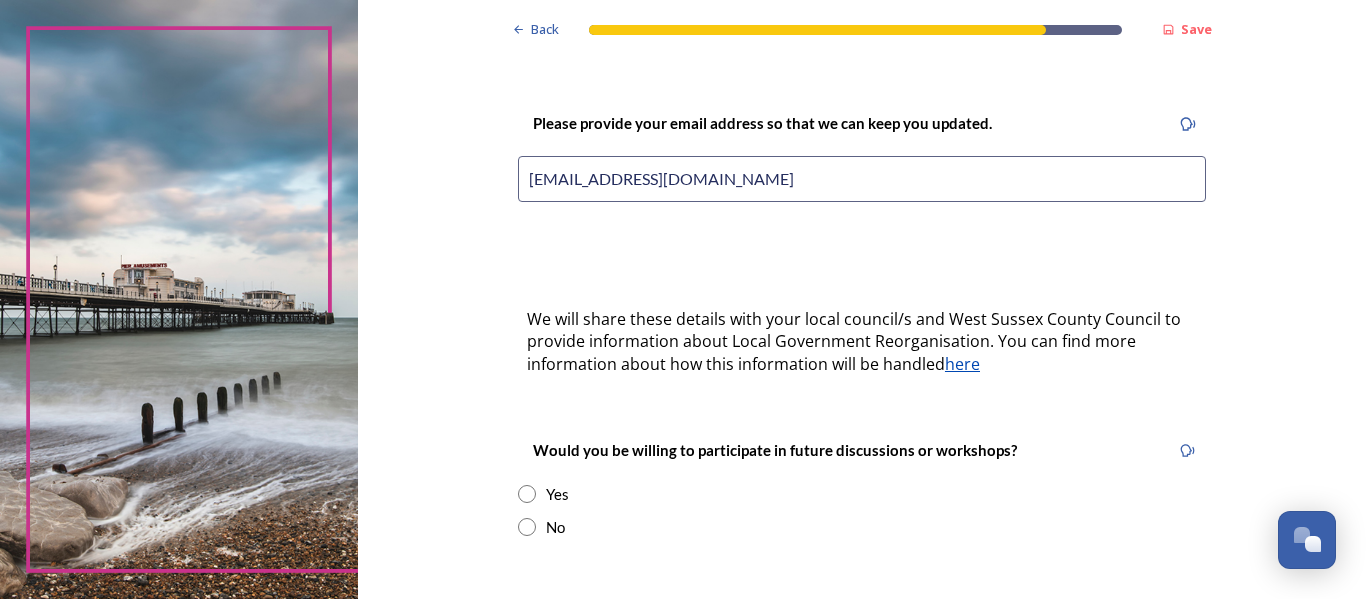 scroll, scrollTop: 612, scrollLeft: 0, axis: vertical 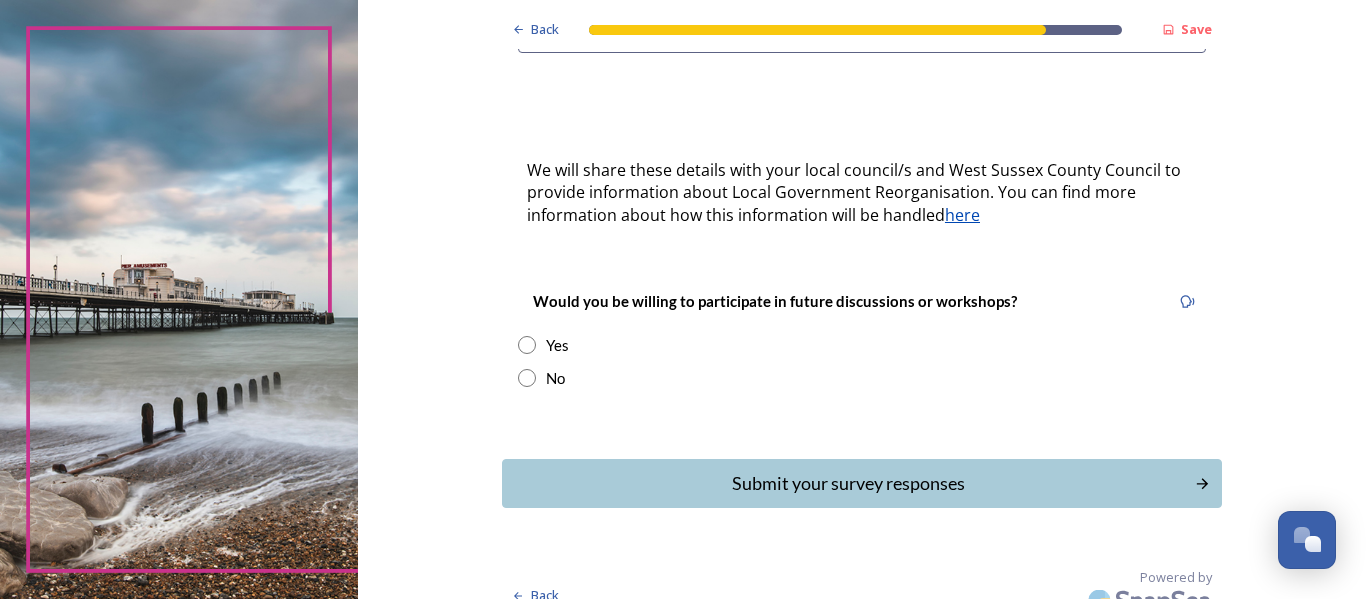 click at bounding box center (527, 378) 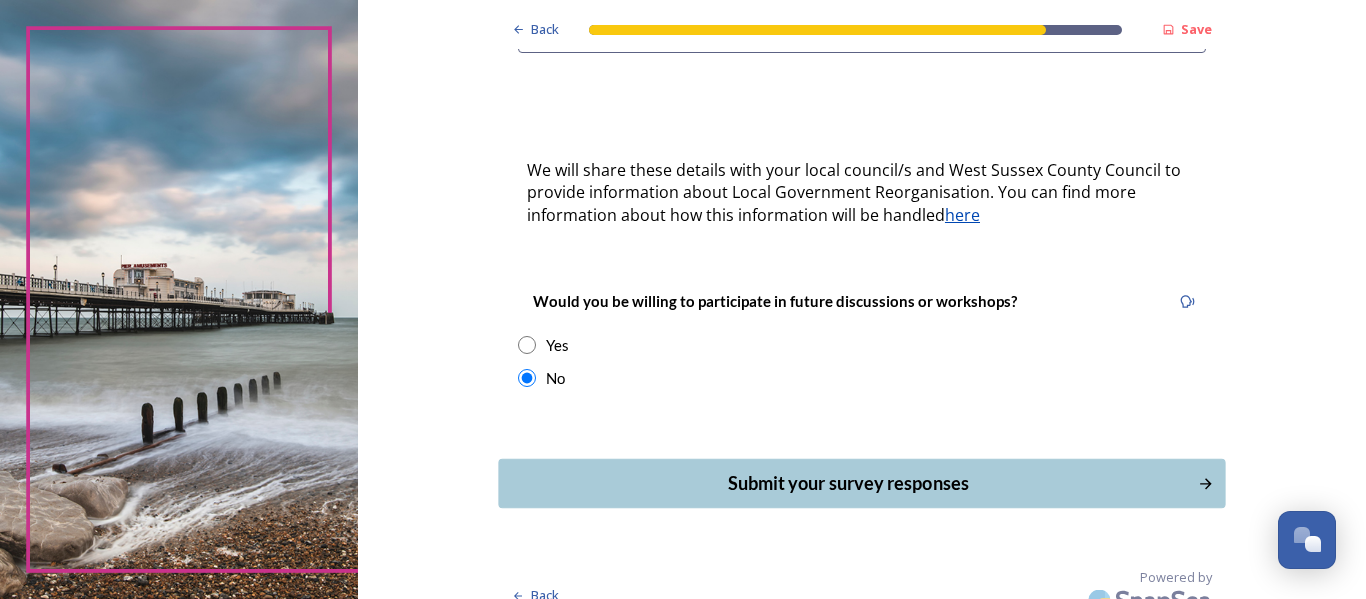 click on "Submit your survey responses" at bounding box center (847, 483) 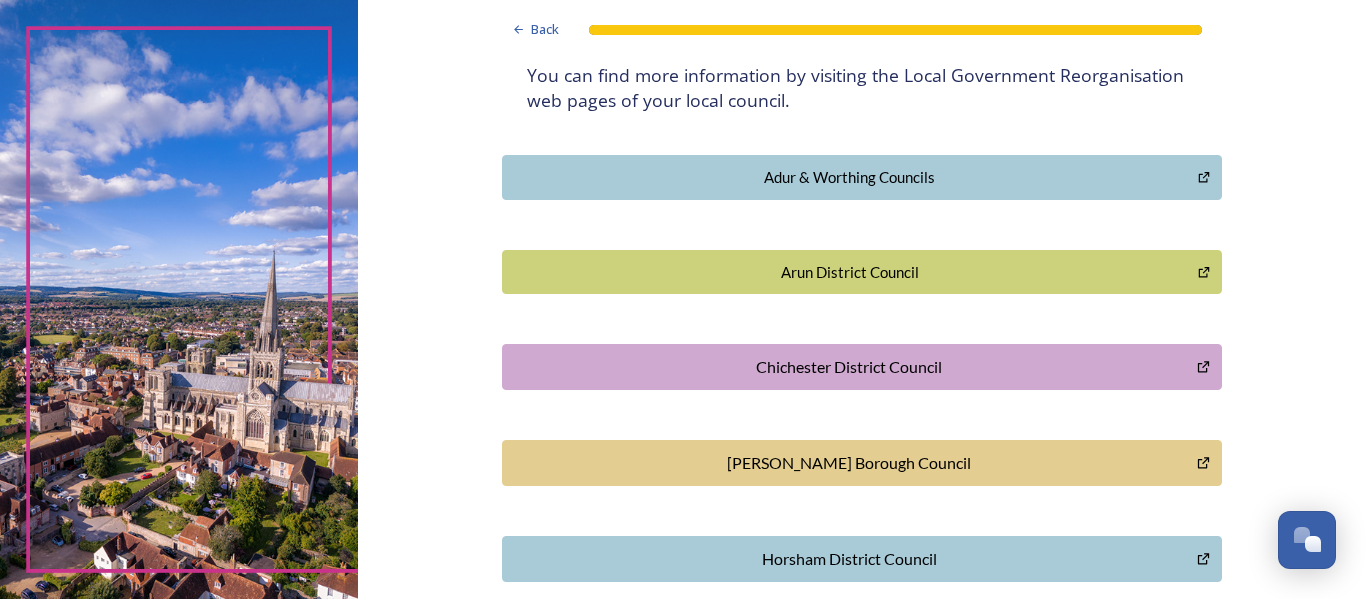 scroll, scrollTop: 468, scrollLeft: 0, axis: vertical 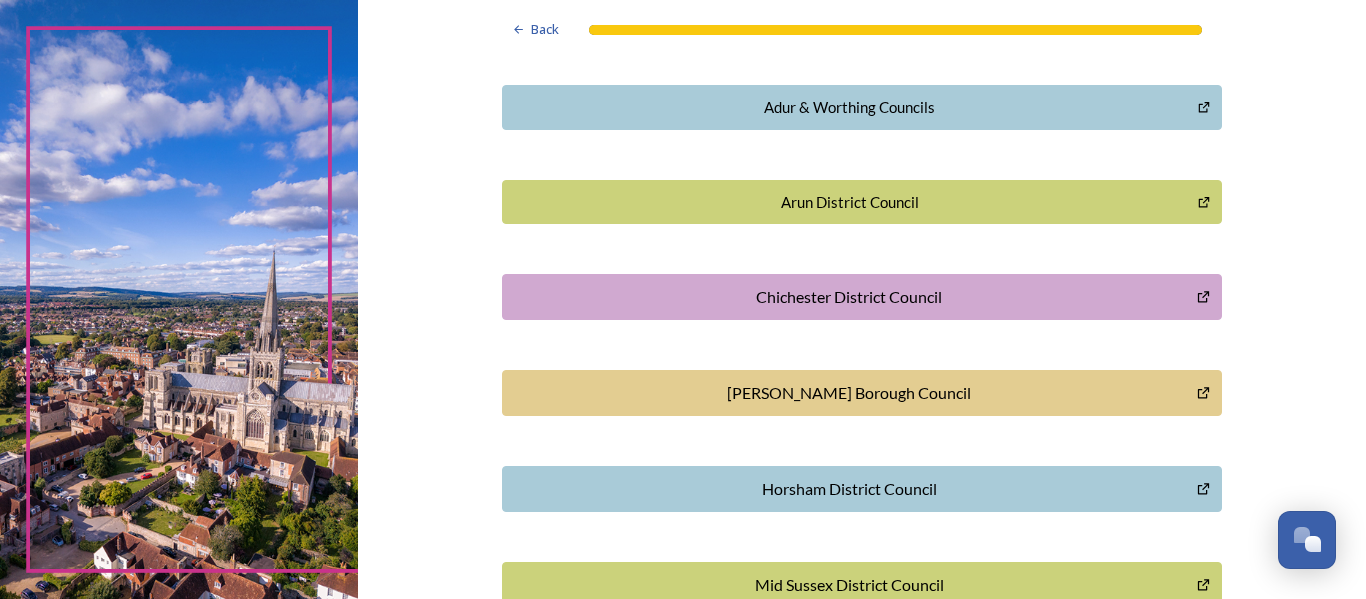 click on "[PERSON_NAME] Borough Council" at bounding box center [849, 393] 